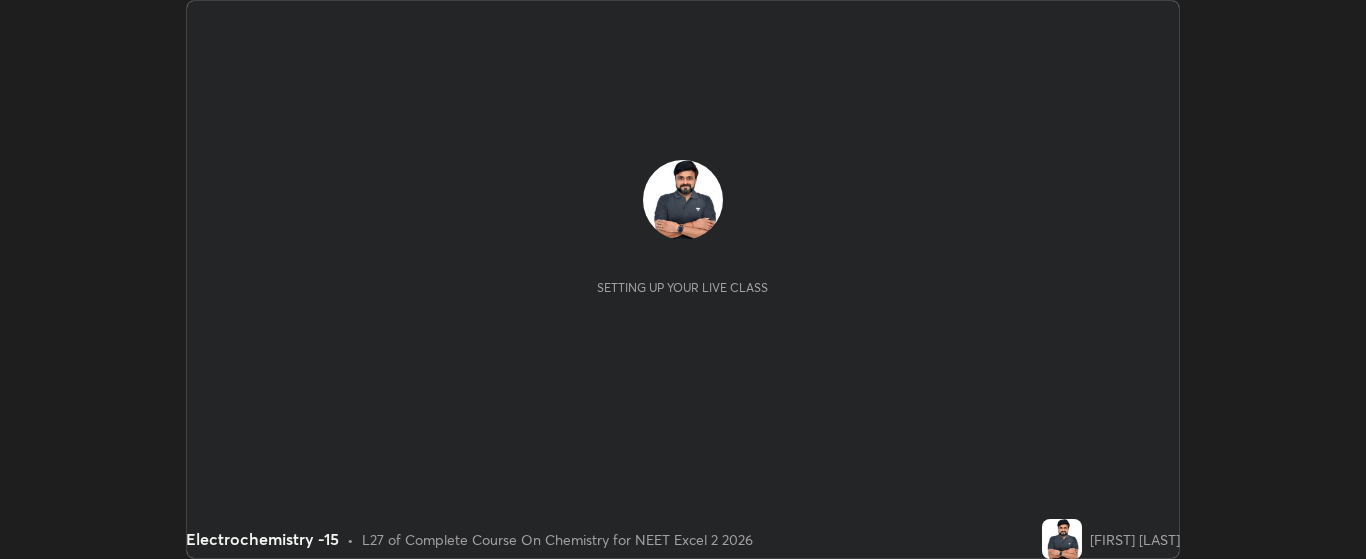 scroll, scrollTop: 0, scrollLeft: 0, axis: both 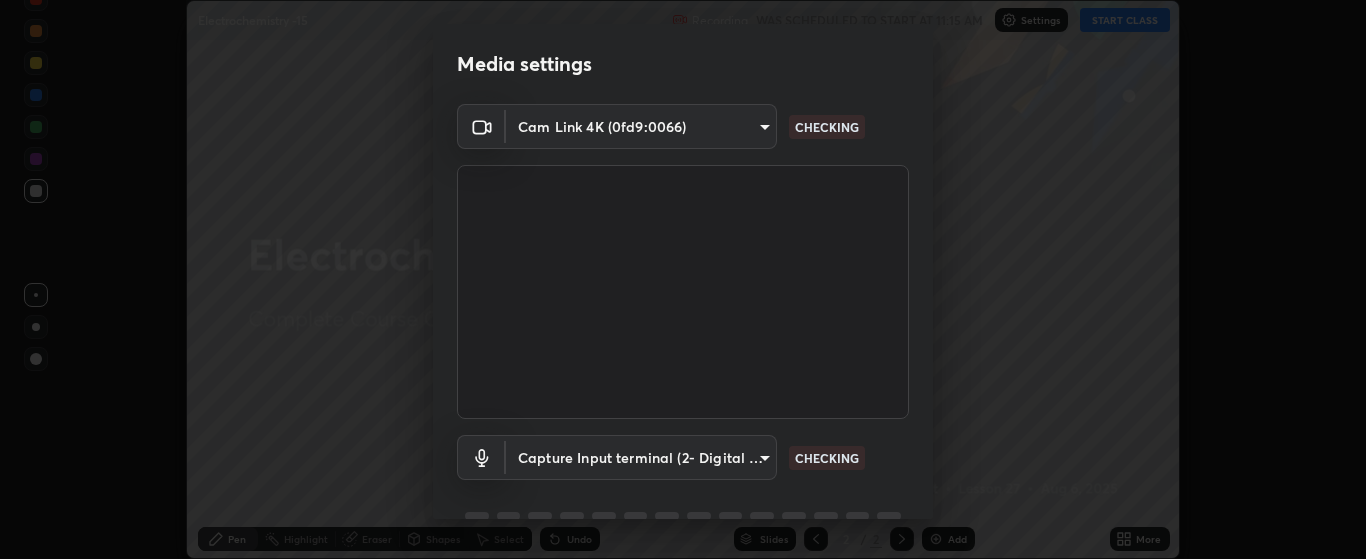 type on "[HASH]" 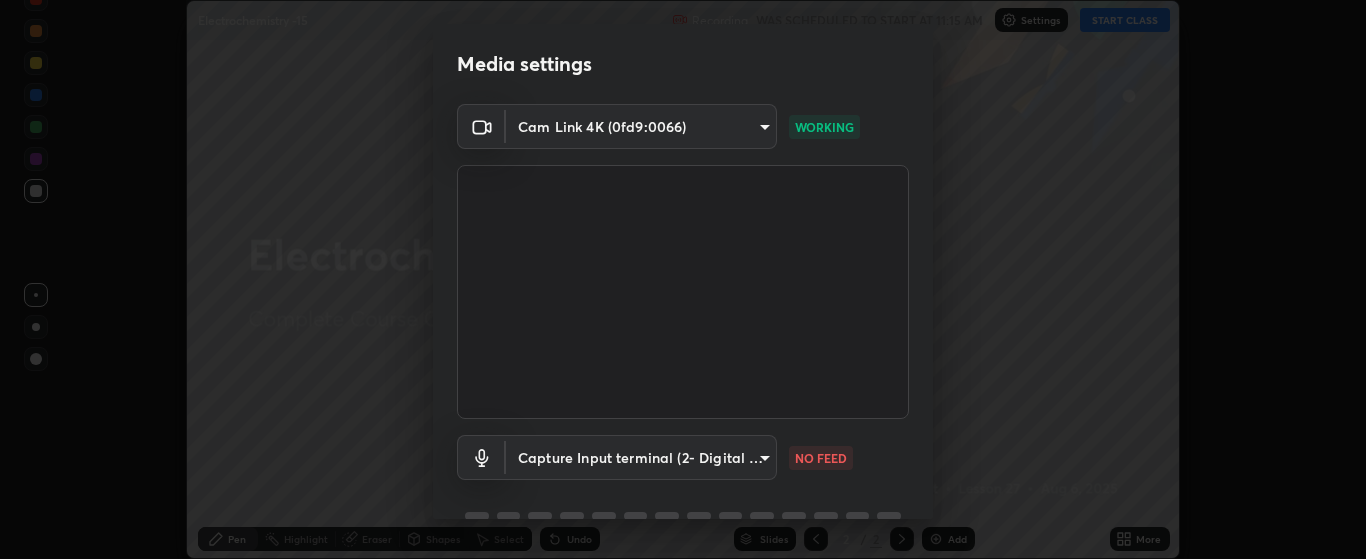 click on "Erase all Electrochemistry -15 Recording WAS SCHEDULED TO START AT 11:15 AM Settings START CLASS Setting up your live class Electrochemistry -15 • L27 of Complete Course On Chemistry for NEET Excel 2 2026 [FIRST] [LAST] Pen Highlight Eraser Shapes Select Undo Slides 2 / 2 Add More No doubts shared Encourage your learners to ask a doubt for better clarity Report an issue Reason for reporting Buffering Chat not working Audio - Video sync issue Educator video quality low ​ Attach an image Report [HASH] WORKING Capture Input terminal (2- Digital Array MIC) [HASH] NO FEED 1 / 5 Next" at bounding box center (683, 279) 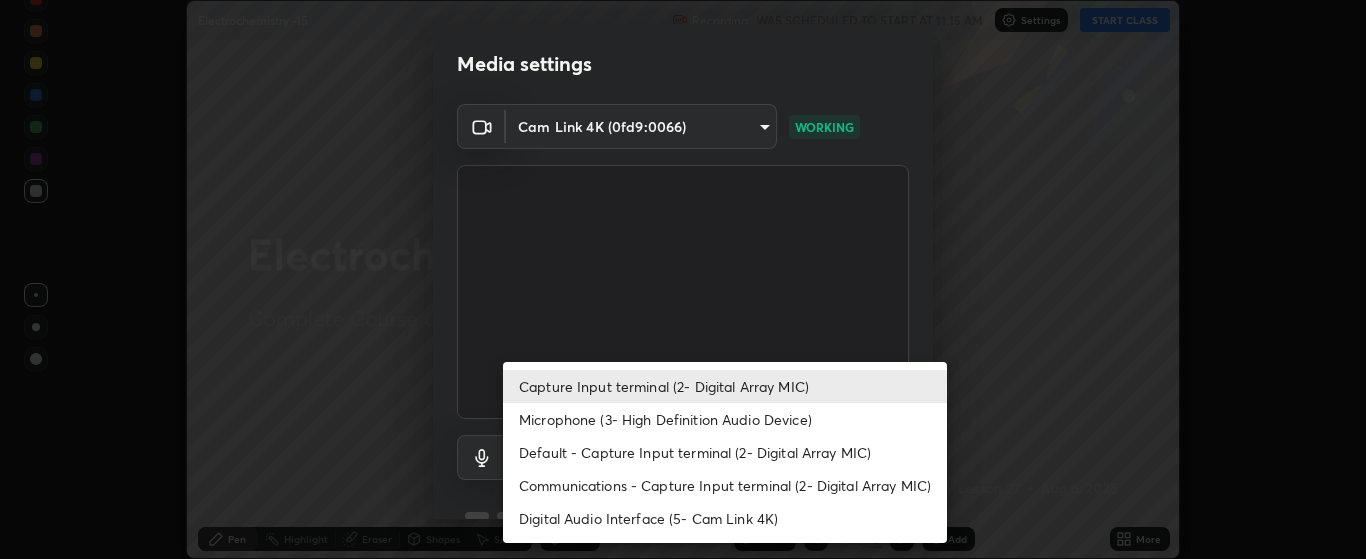 click on "Microphone (3- High Definition Audio Device)" at bounding box center (725, 419) 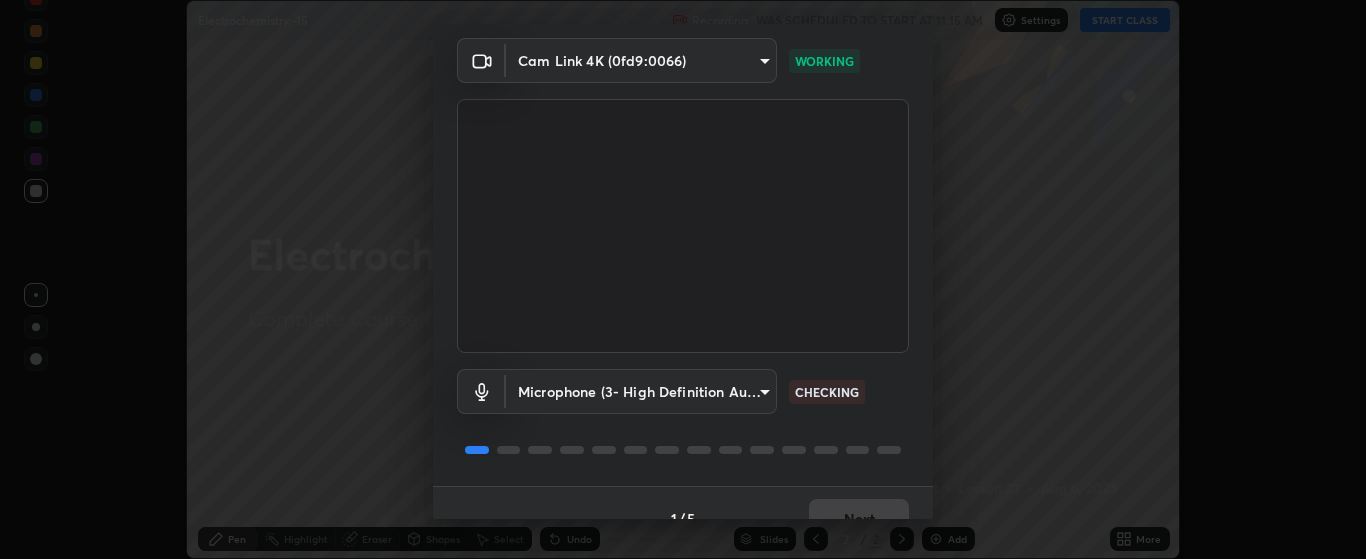 scroll, scrollTop: 97, scrollLeft: 0, axis: vertical 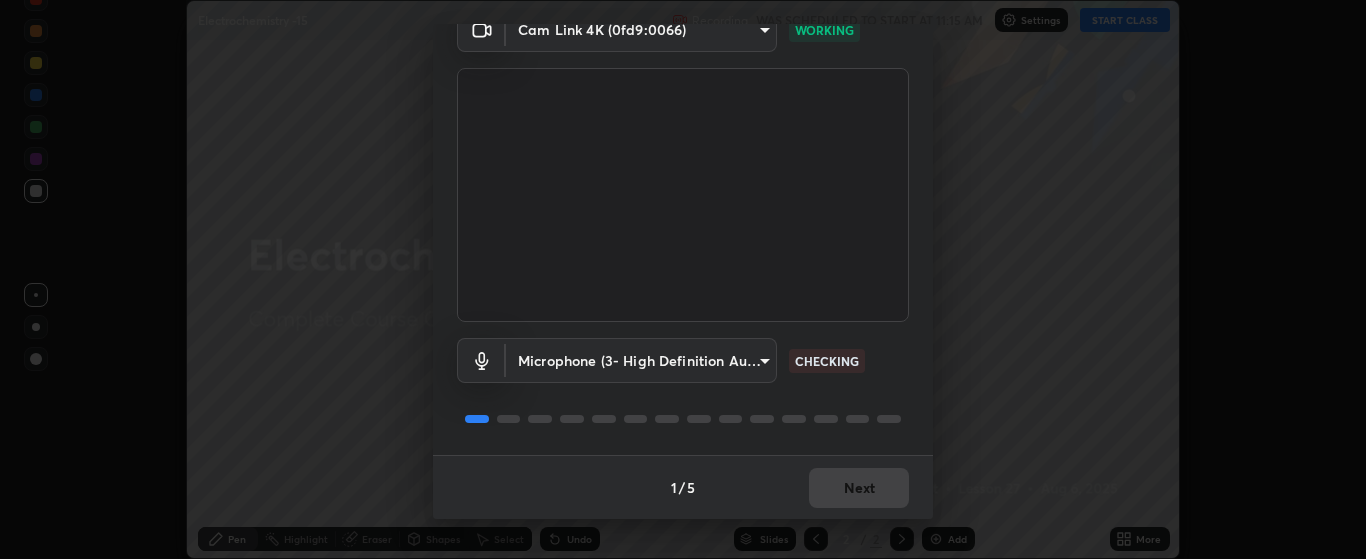 click on "1 / 5 Next" at bounding box center (683, 487) 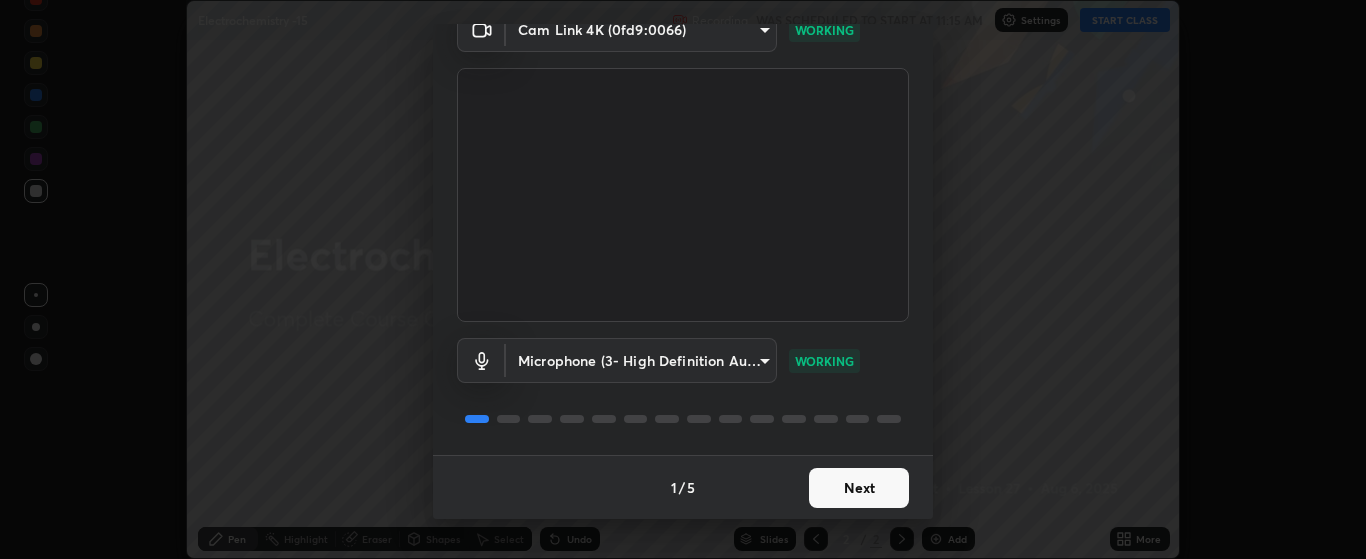 click on "Next" at bounding box center [859, 488] 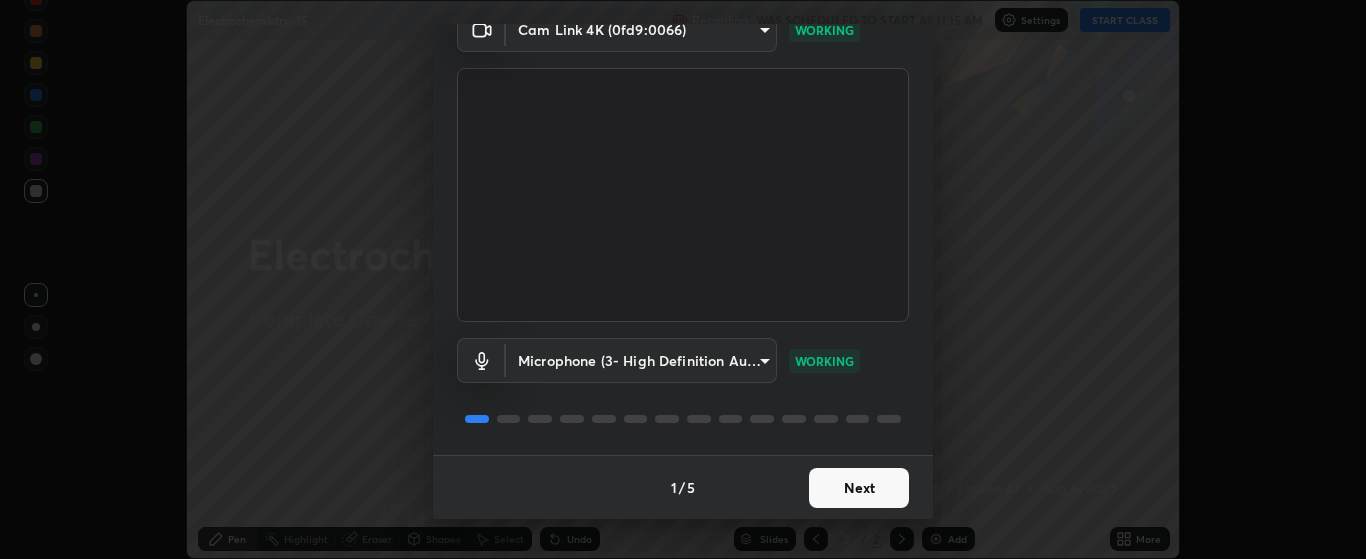 scroll, scrollTop: 0, scrollLeft: 0, axis: both 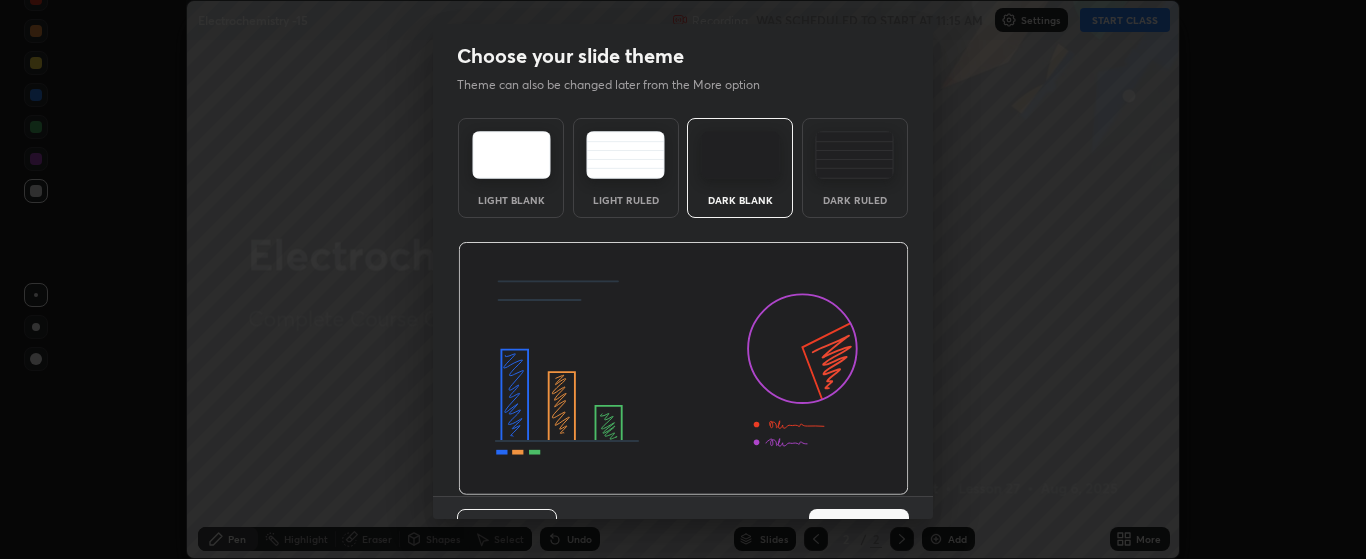 click at bounding box center [683, 369] 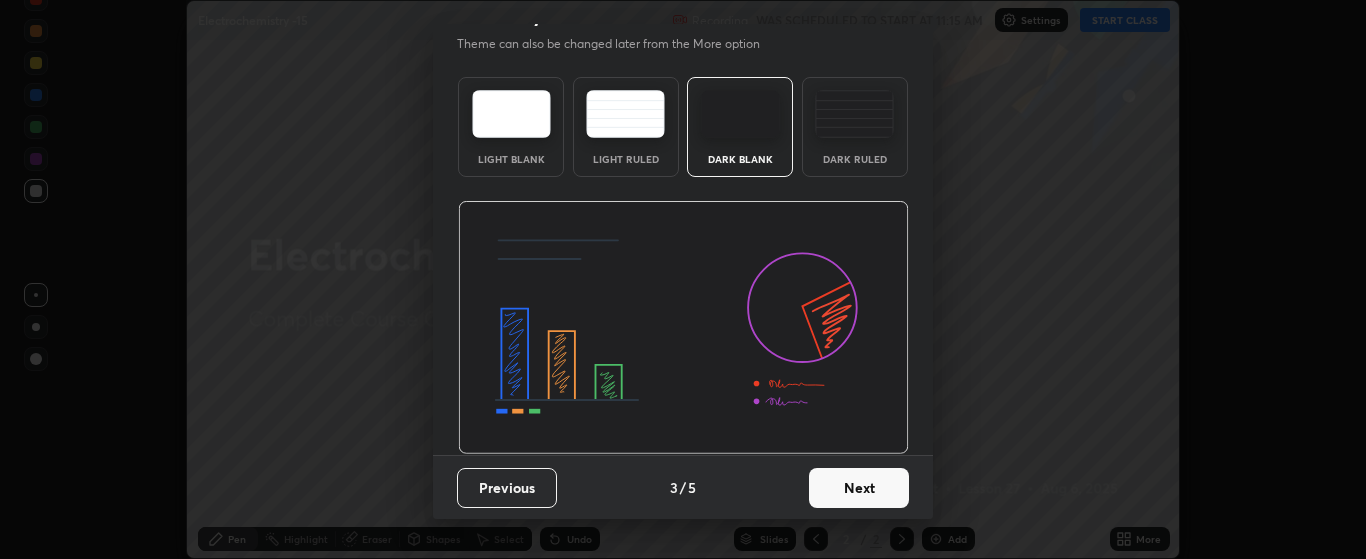 click on "Next" at bounding box center (859, 488) 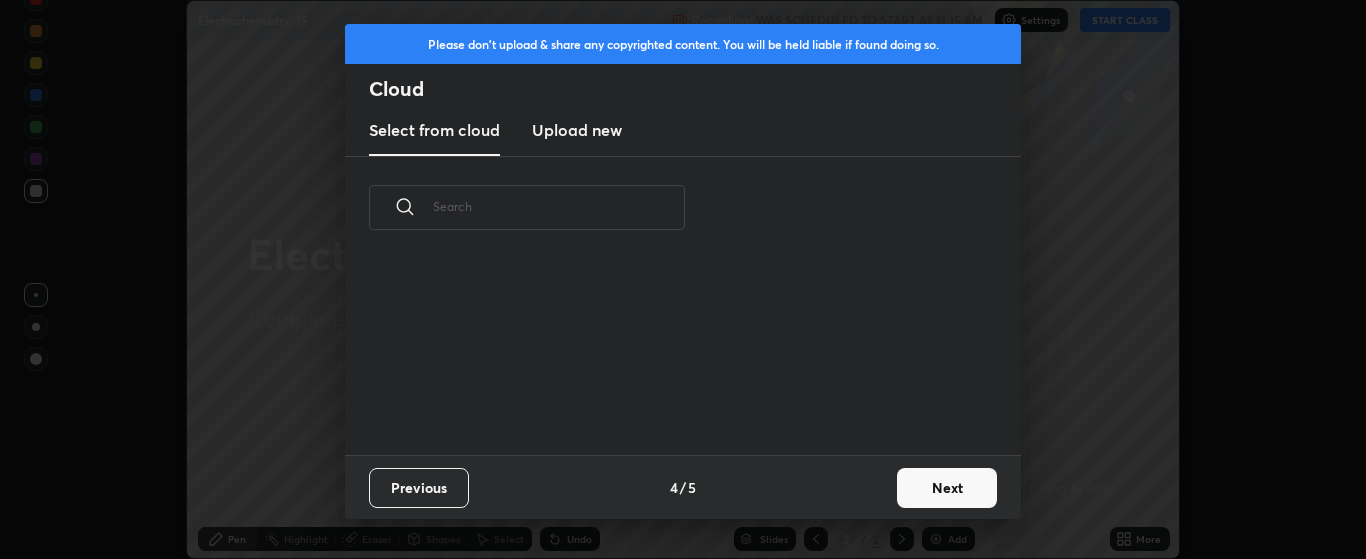 click on "Next" at bounding box center (947, 488) 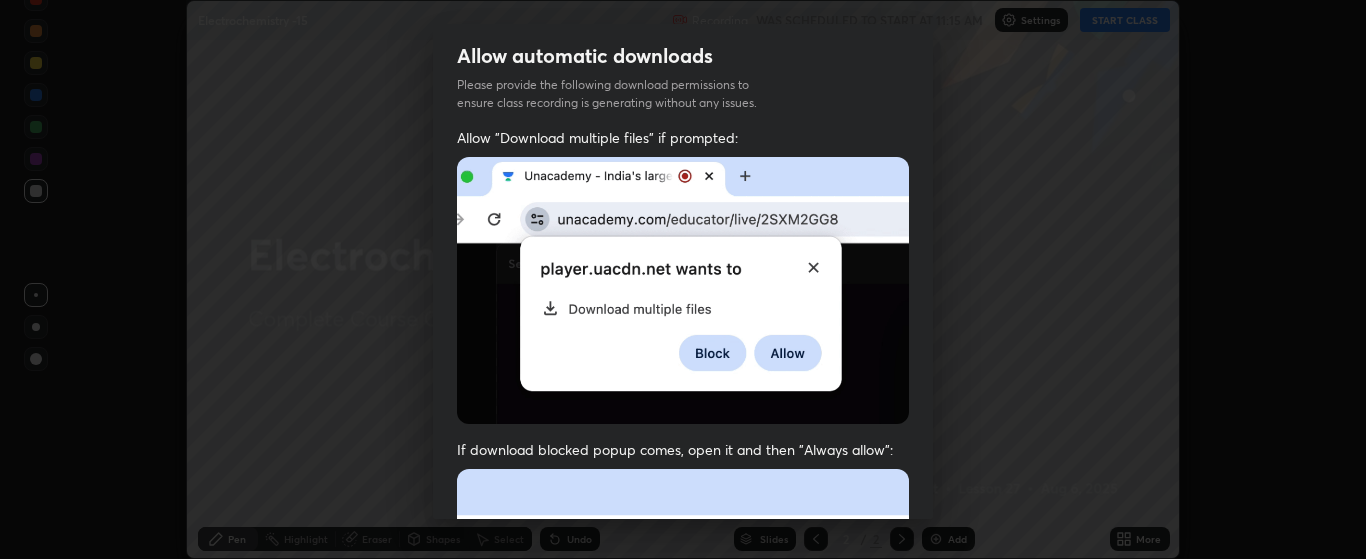 click on "Allow automatic downloads Please provide the following download permissions to ensure class recording is generating without any issues. Allow "Download multiple files" if prompted: If download blocked popup comes, open it and then "Always allow": I agree that if I don't provide required permissions, class recording will not be generated Previous 5 / 5 Done" at bounding box center [683, 279] 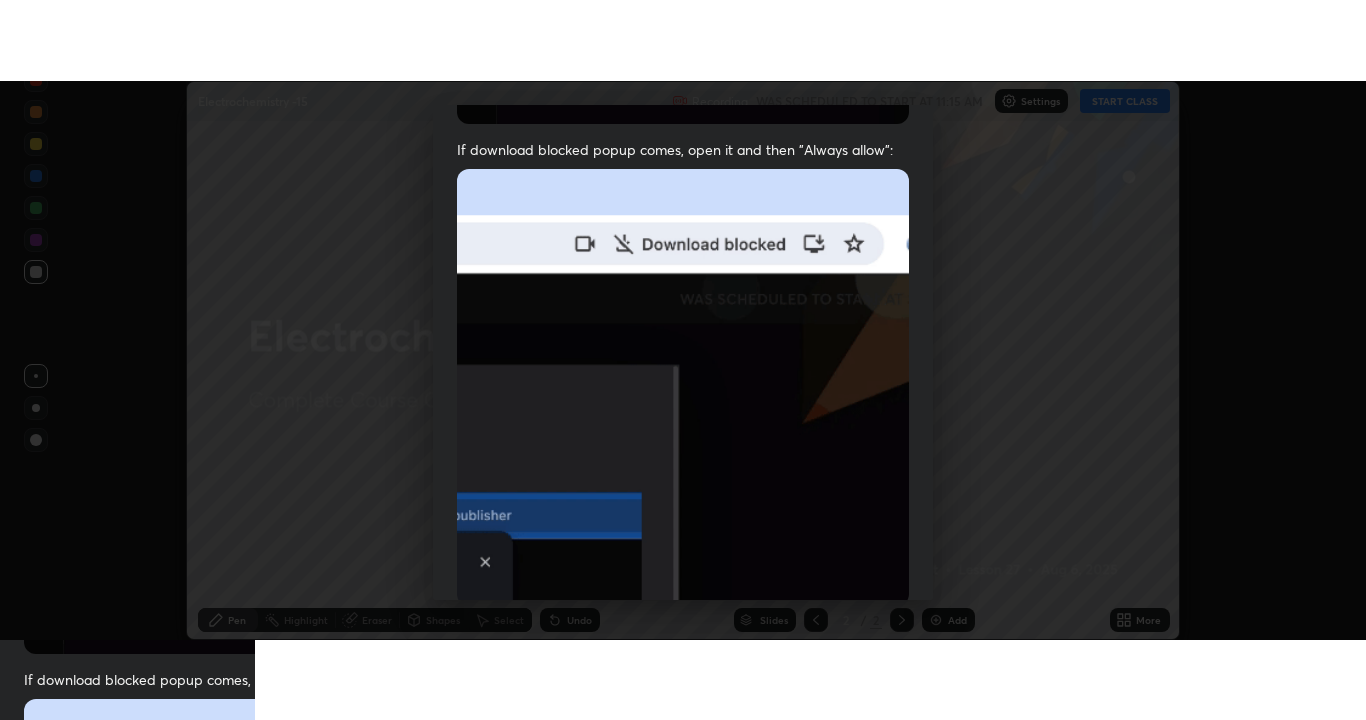 scroll, scrollTop: 505, scrollLeft: 0, axis: vertical 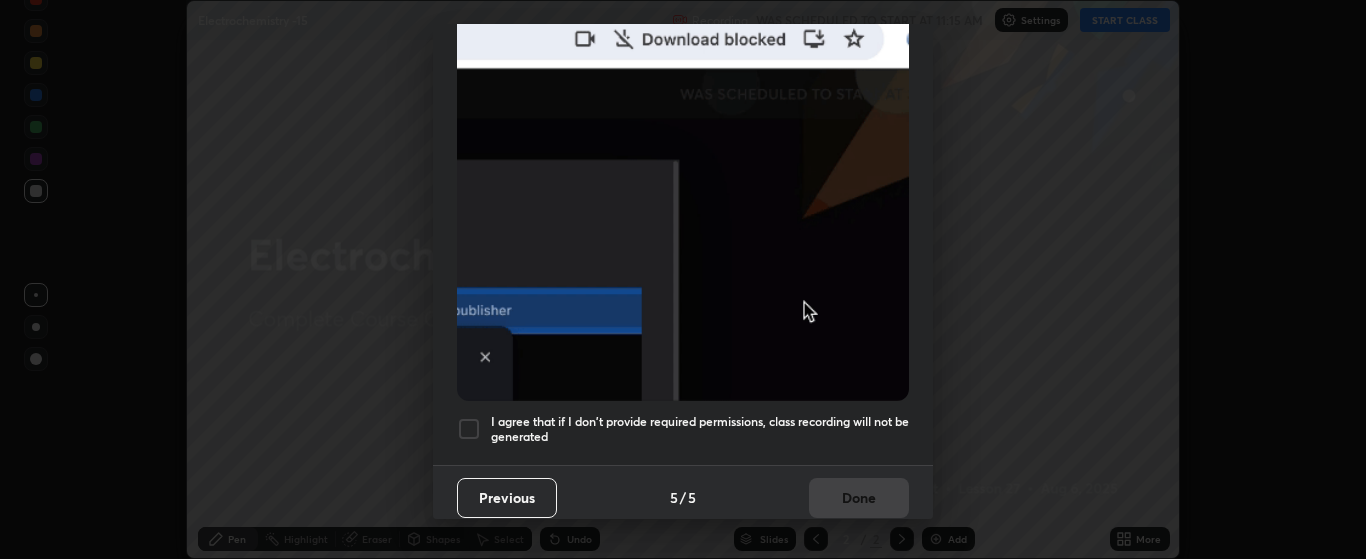 click at bounding box center (469, 429) 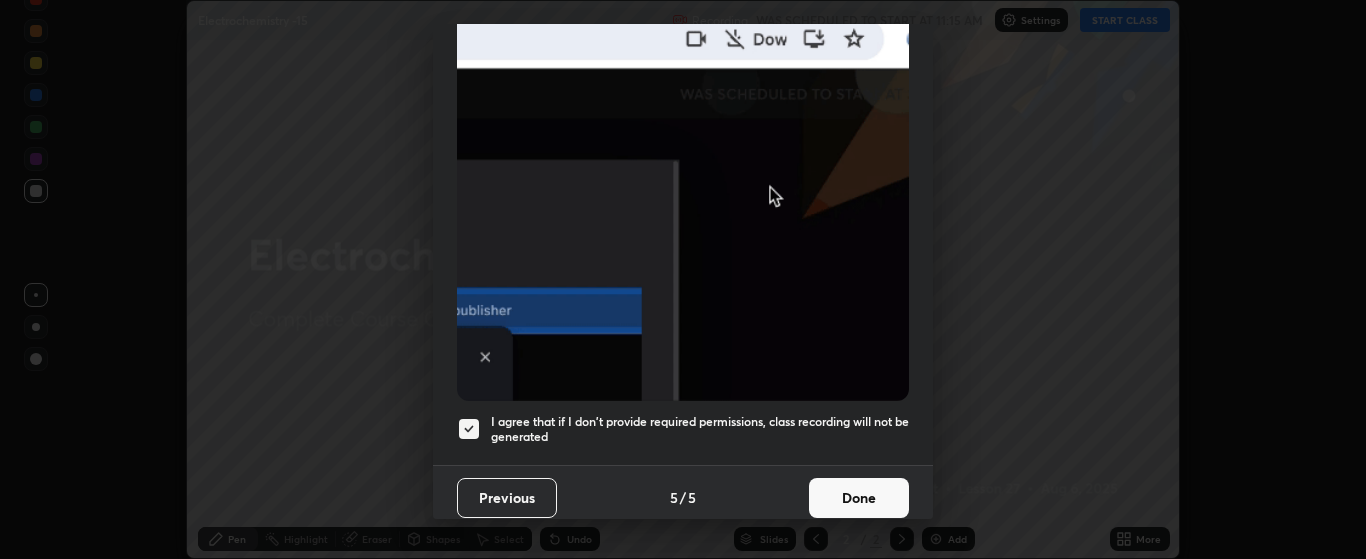 click on "Done" at bounding box center [859, 498] 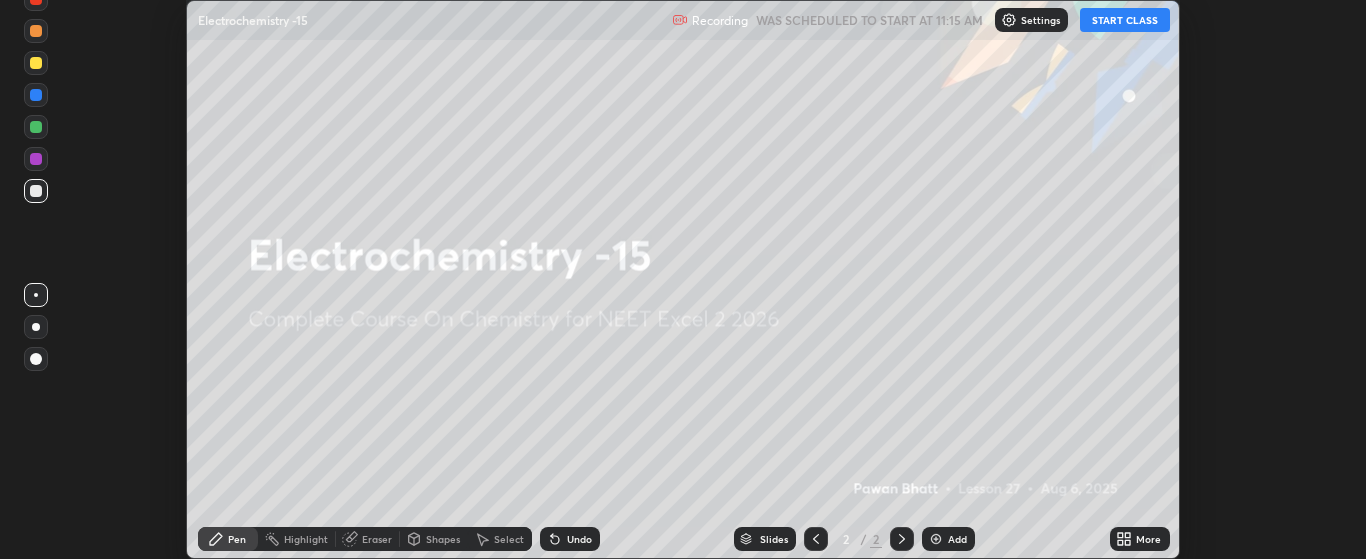 click on "START CLASS" at bounding box center [1125, 20] 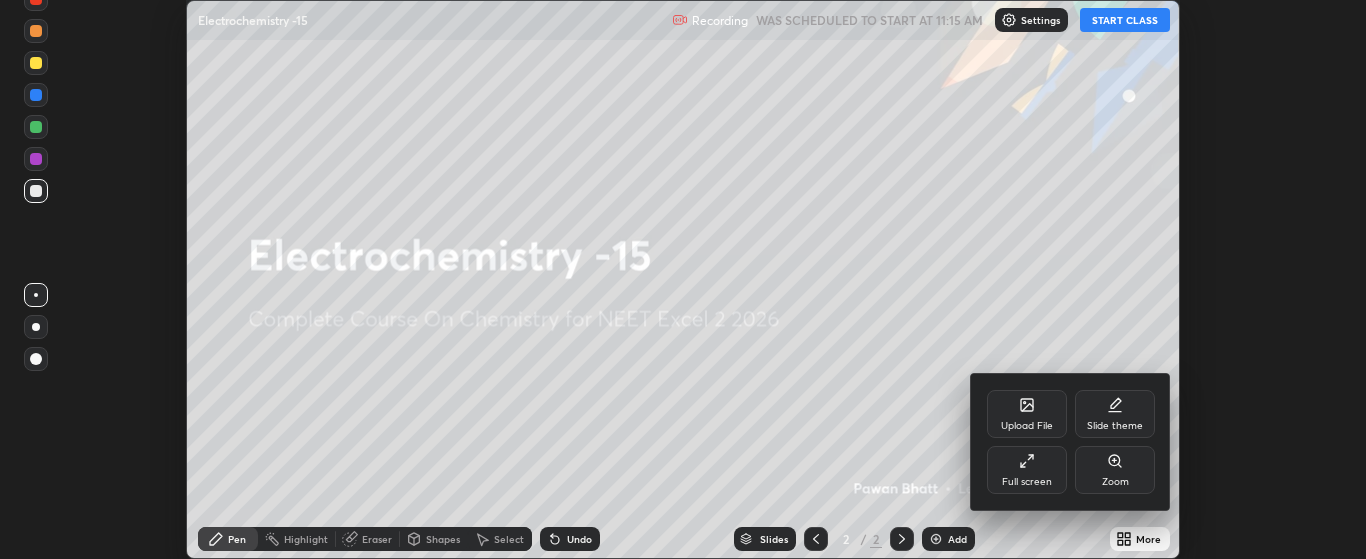 click on "Full screen" at bounding box center [1027, 482] 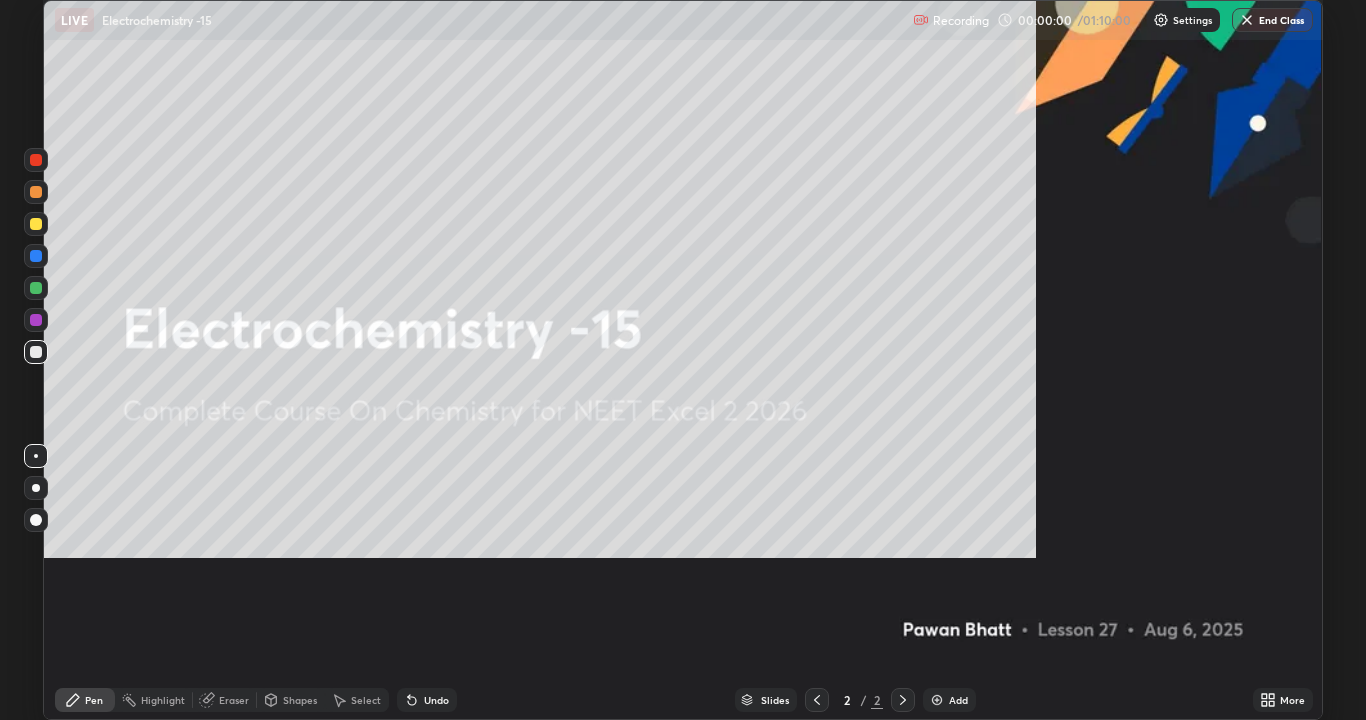 scroll, scrollTop: 99280, scrollLeft: 98634, axis: both 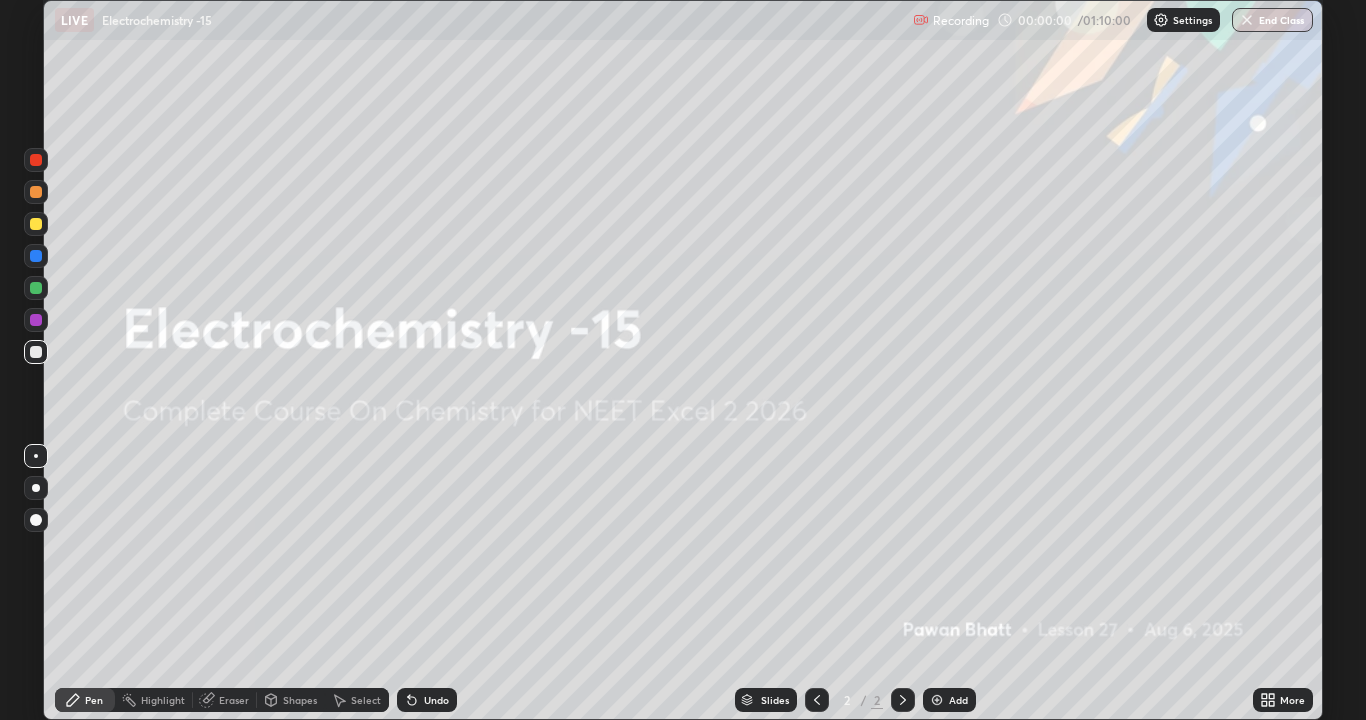 click on "Add" at bounding box center [958, 700] 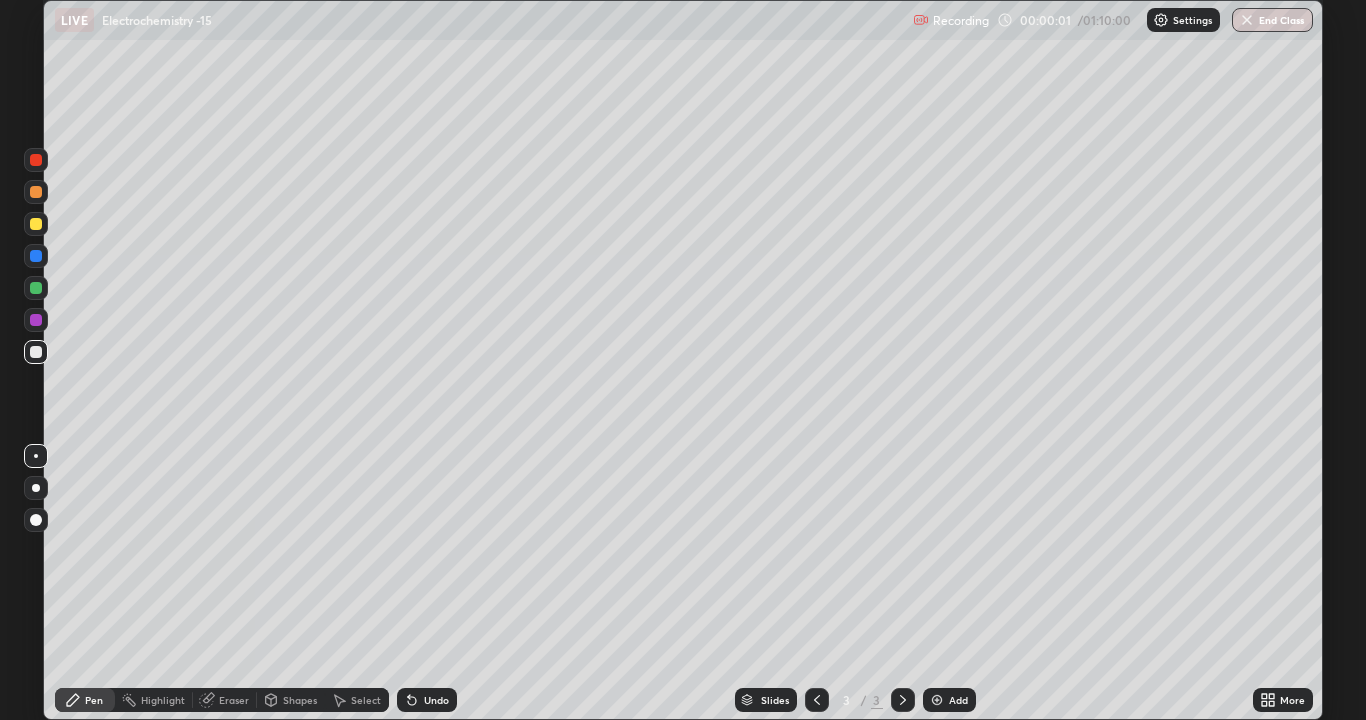 click at bounding box center [36, 488] 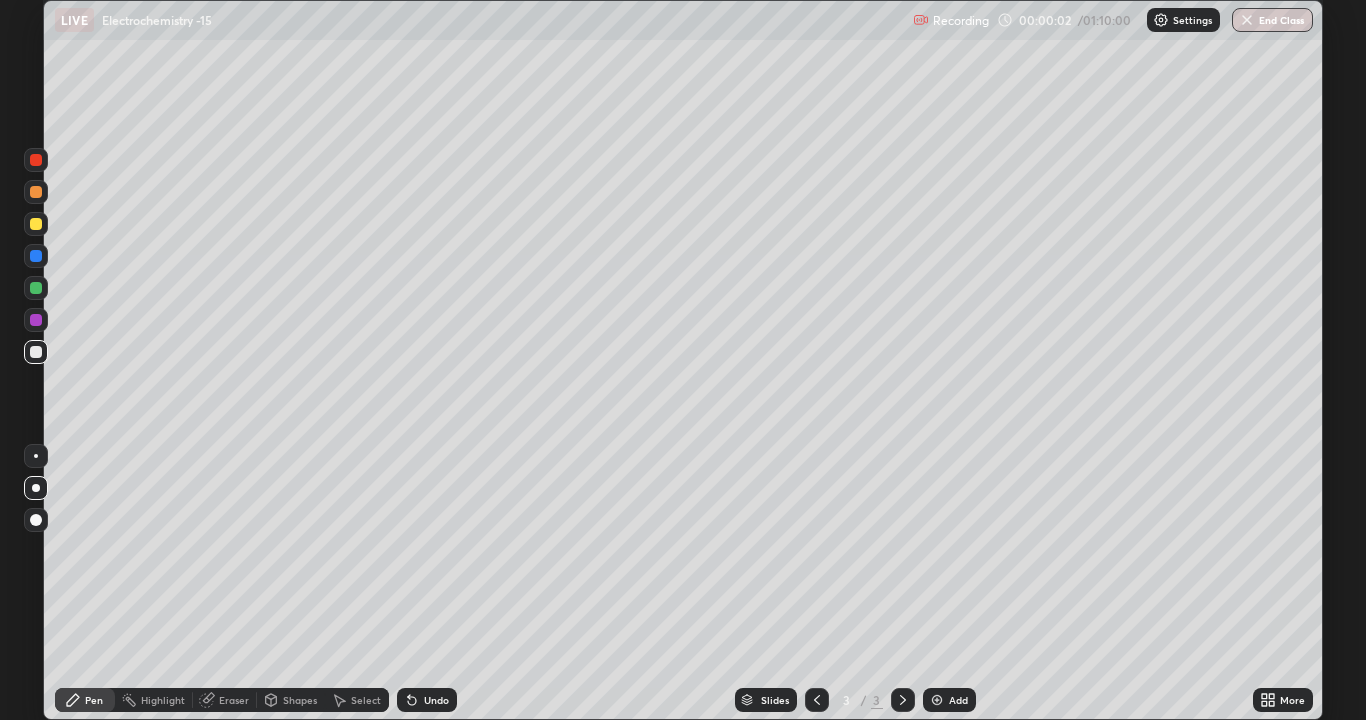 click at bounding box center (36, 224) 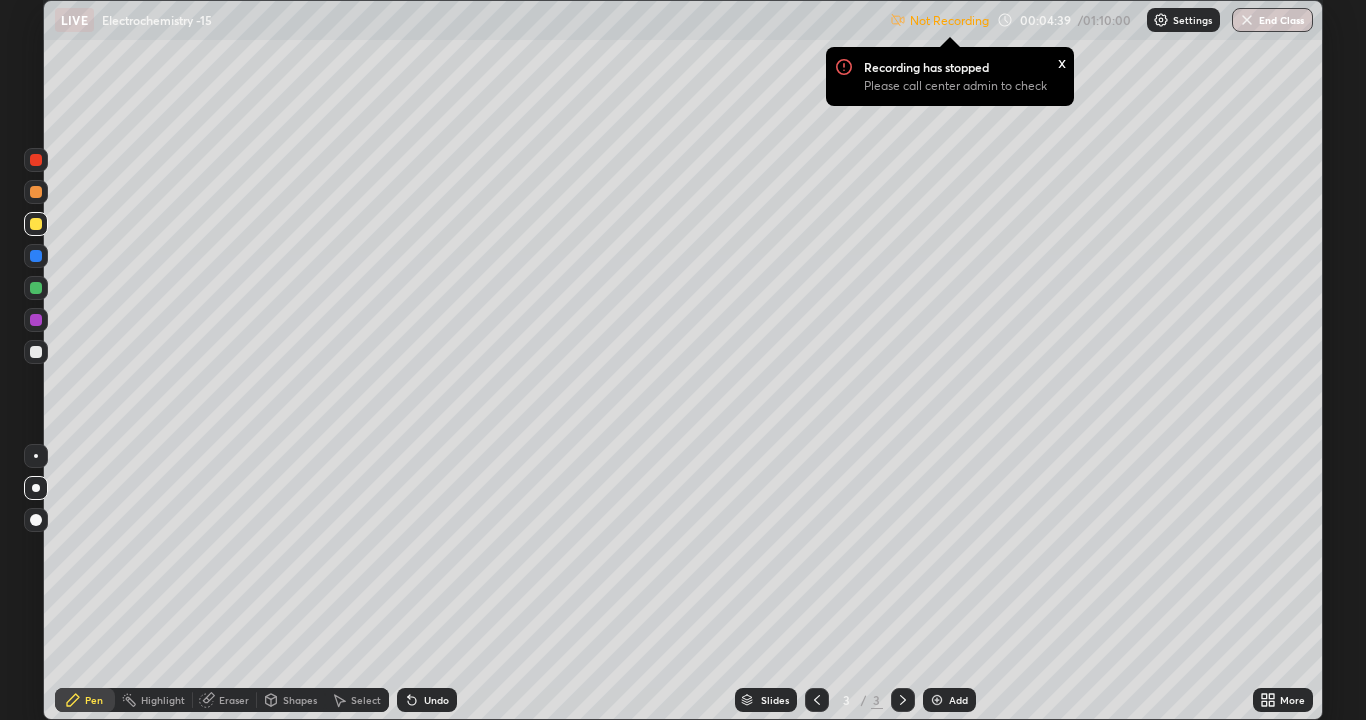 click on "Settings" at bounding box center [1192, 20] 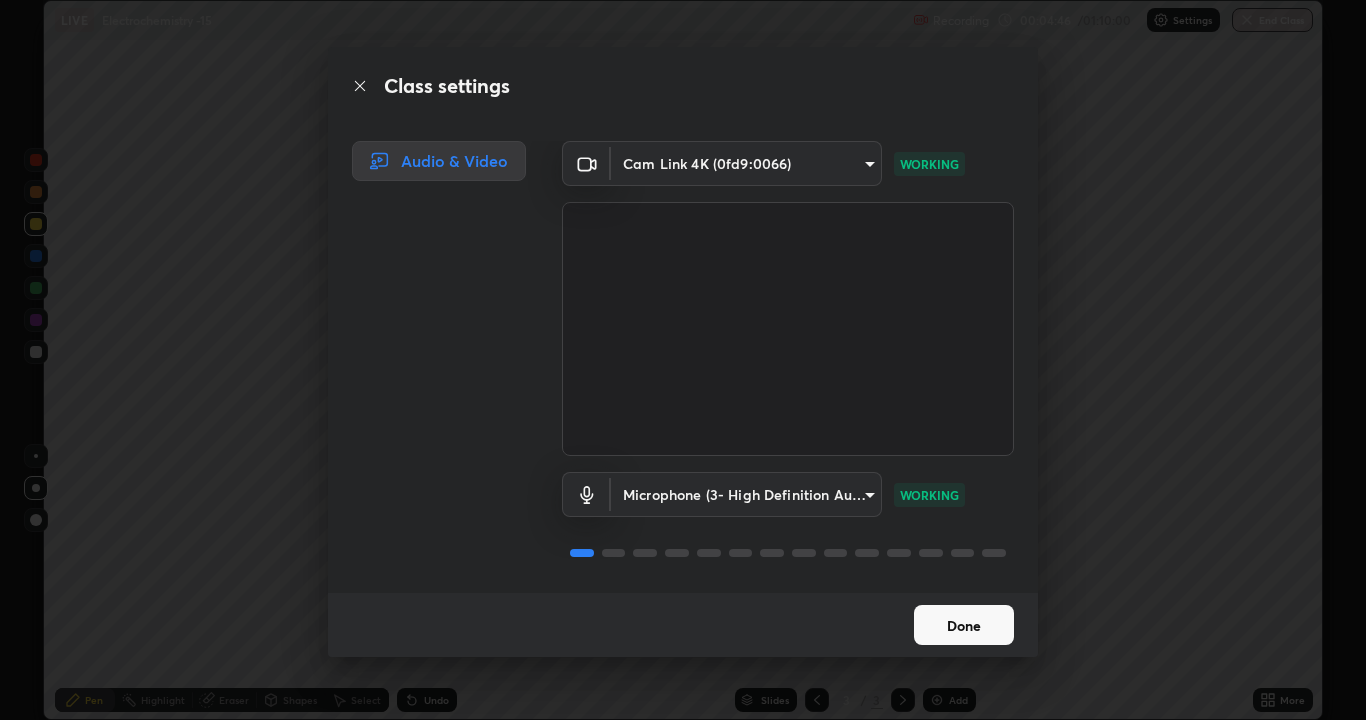 click on "Done" at bounding box center [964, 625] 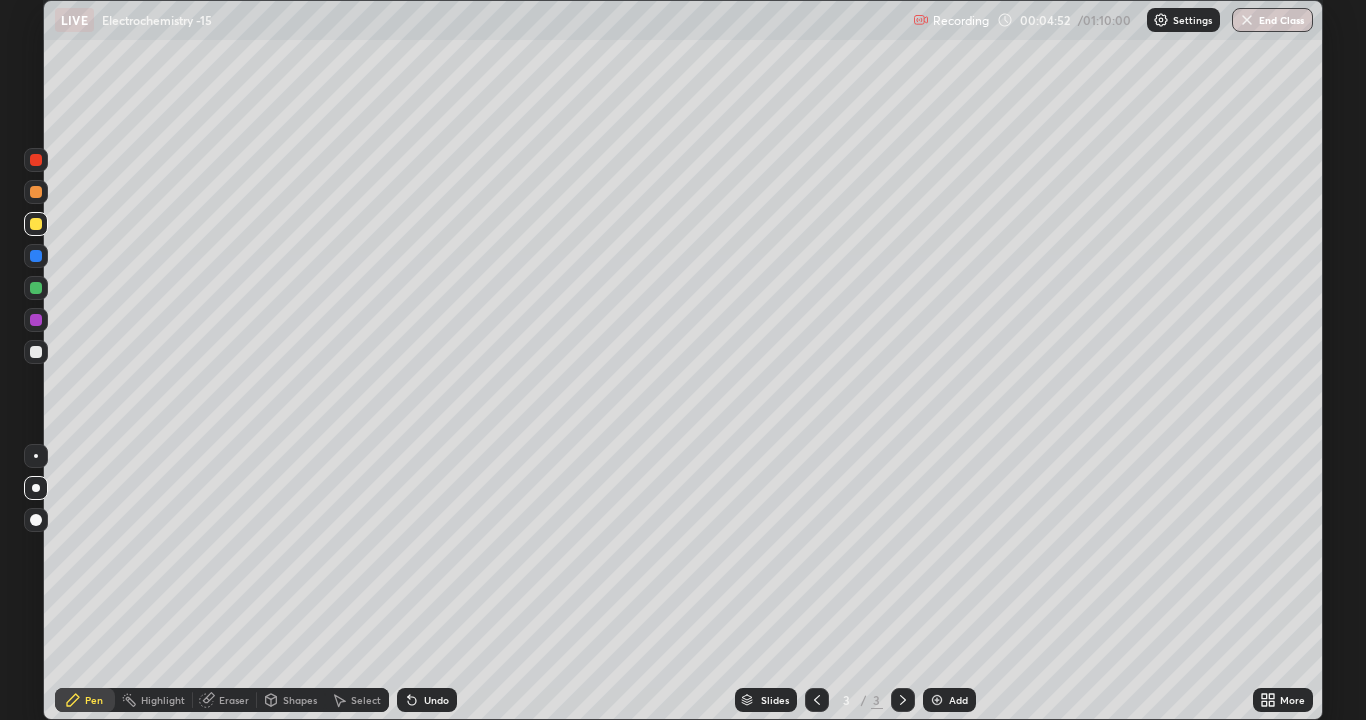 click on "Undo" at bounding box center [436, 700] 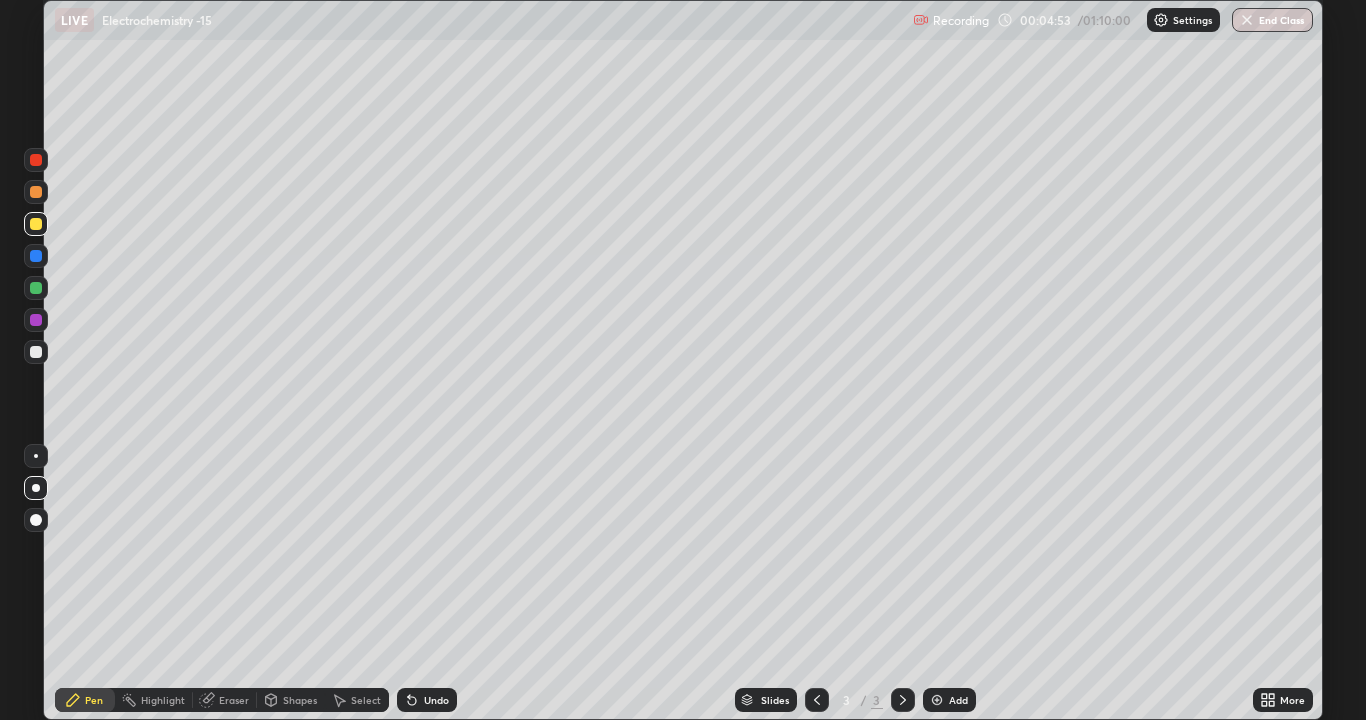 click on "Undo" at bounding box center [436, 700] 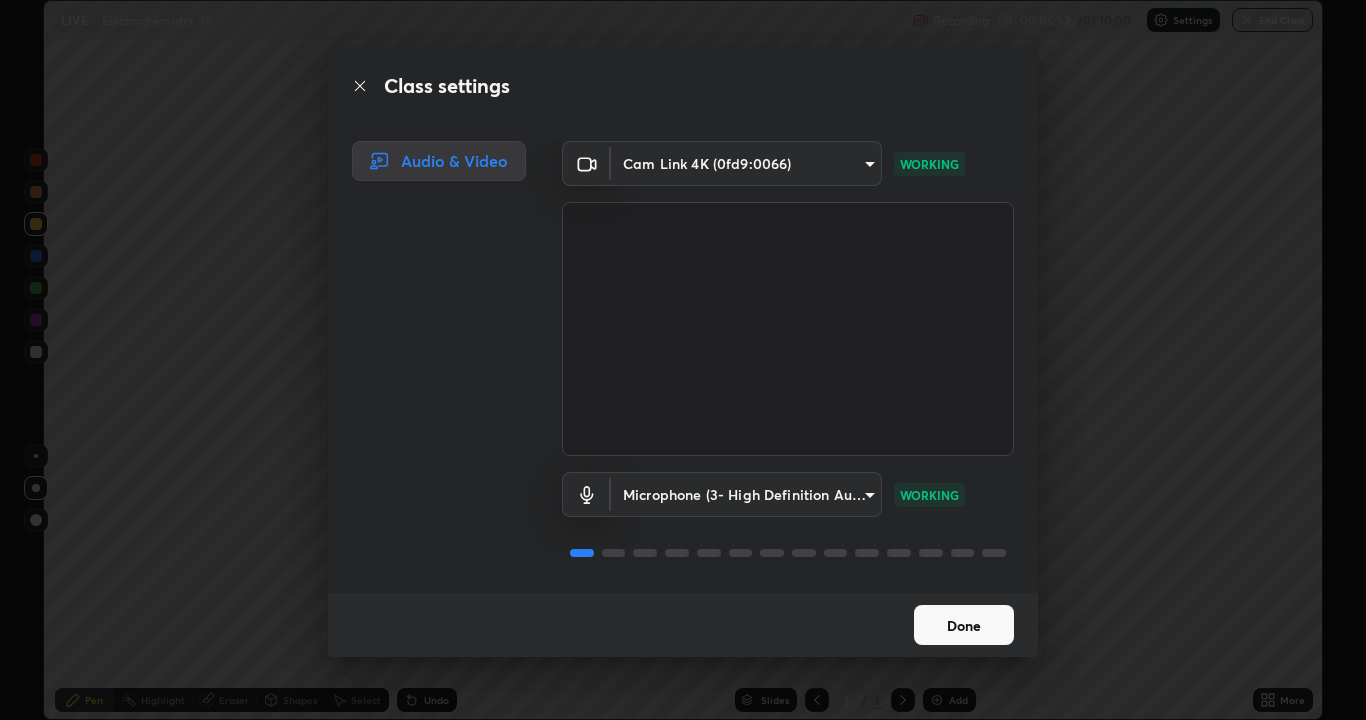 click on "Done" at bounding box center (964, 625) 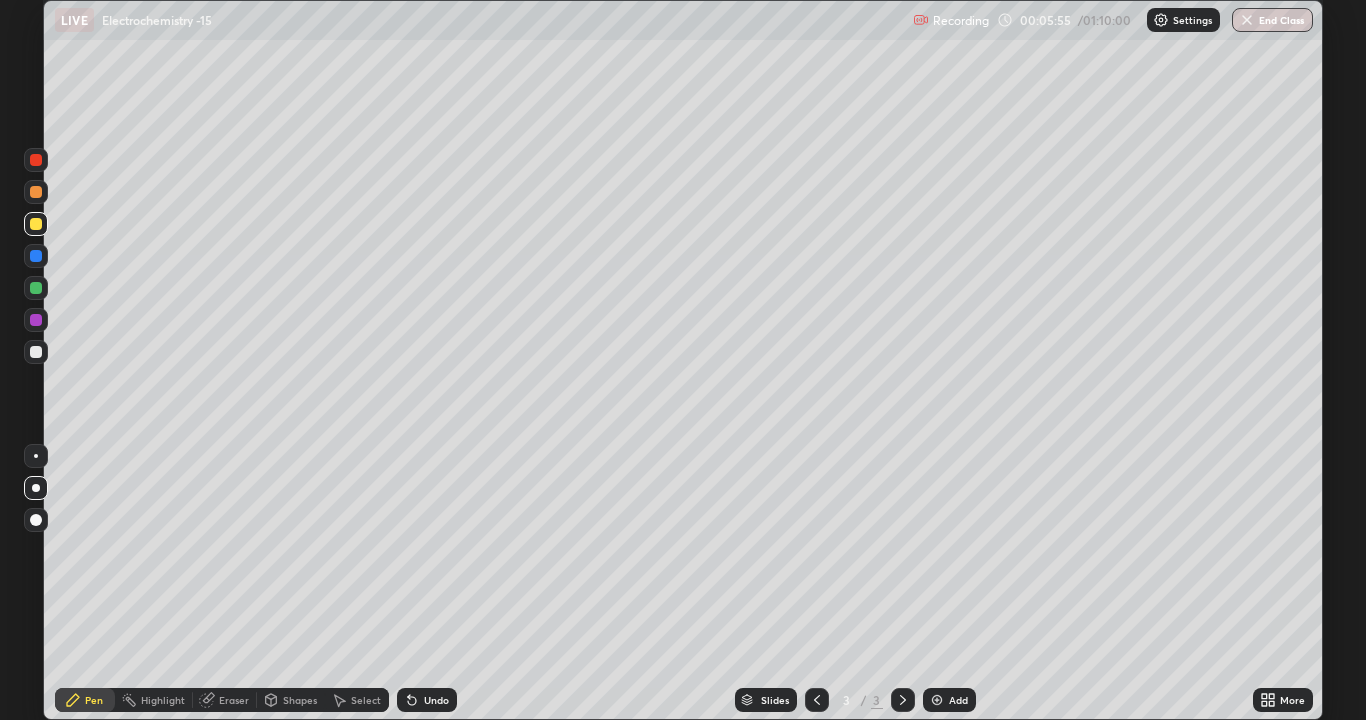 click on "Add" at bounding box center [958, 700] 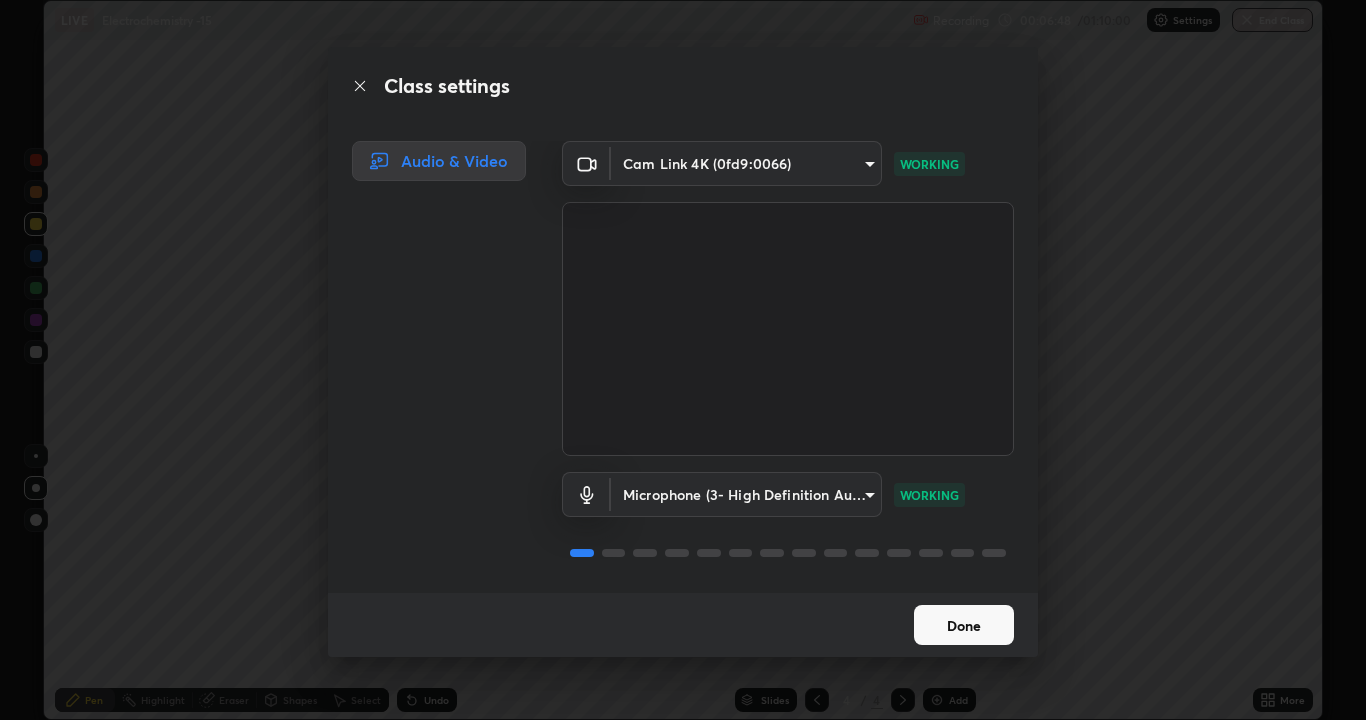 click on "Done" at bounding box center [964, 625] 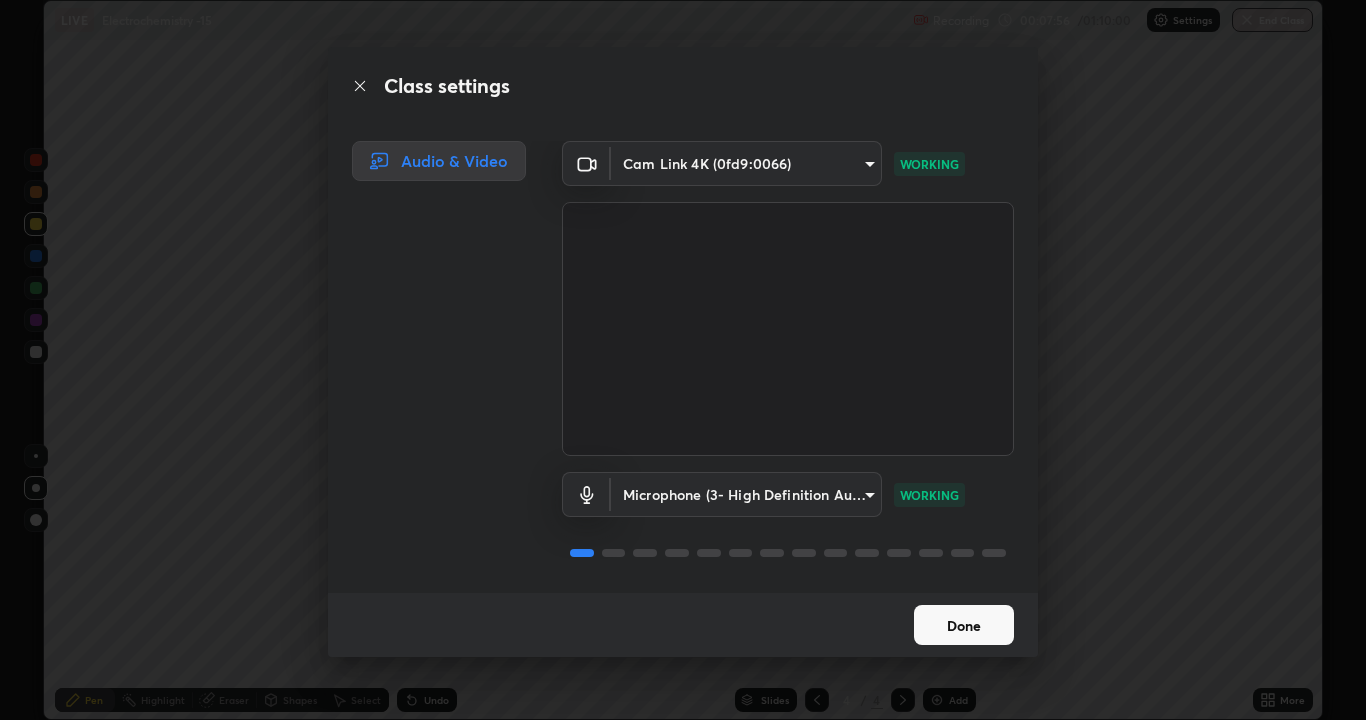 click on "Done" at bounding box center (964, 625) 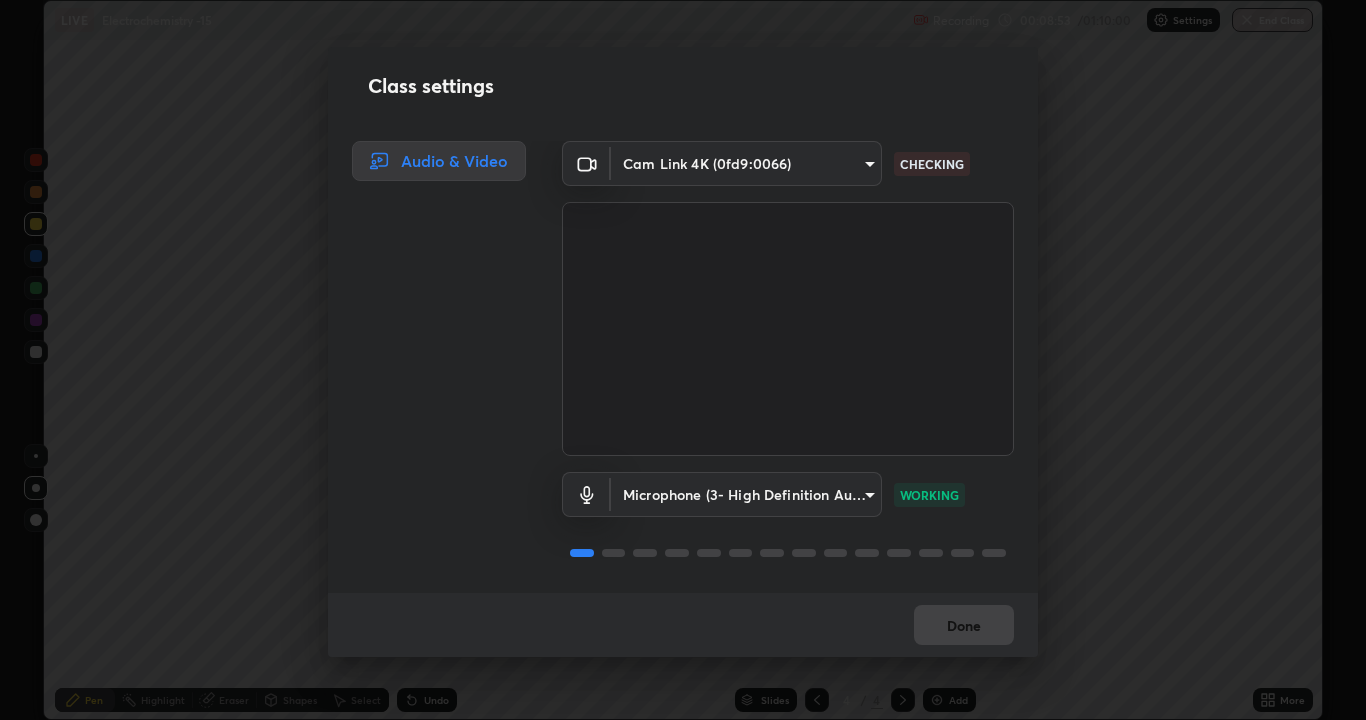 click on "Done" at bounding box center (683, 625) 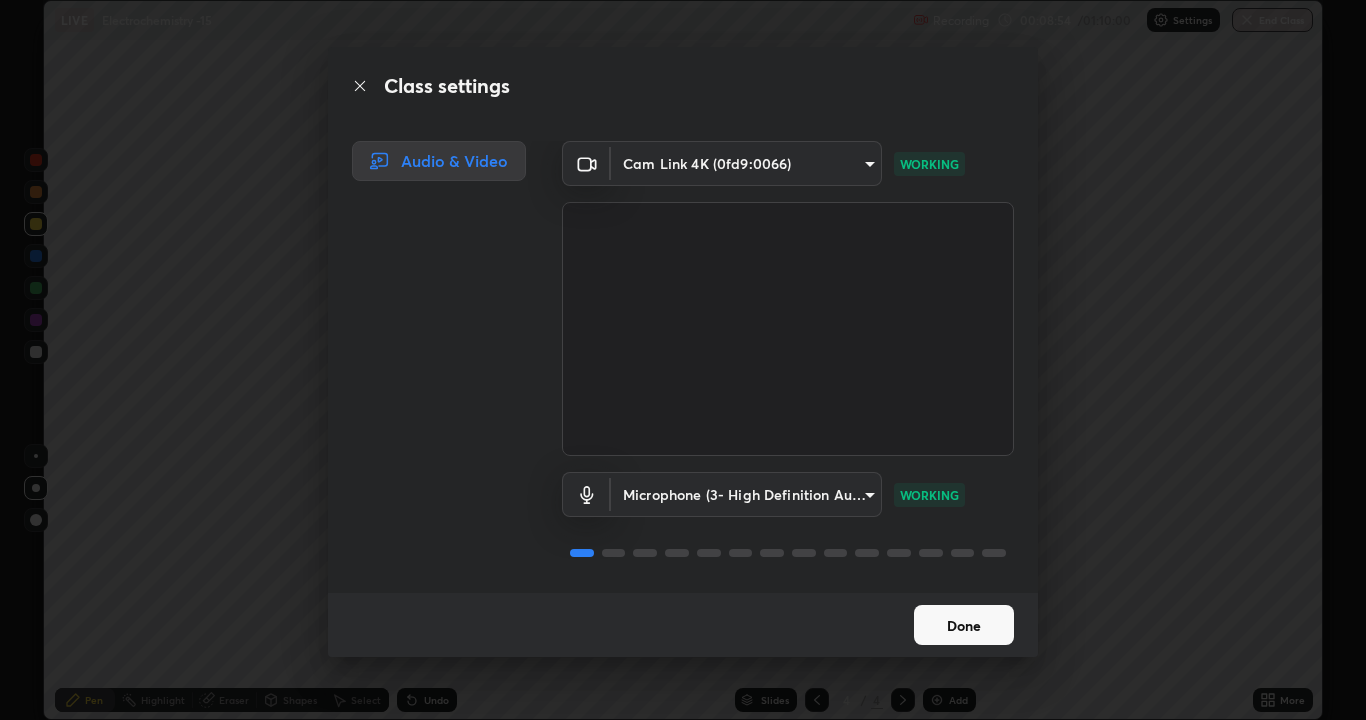 click on "Done" at bounding box center (964, 625) 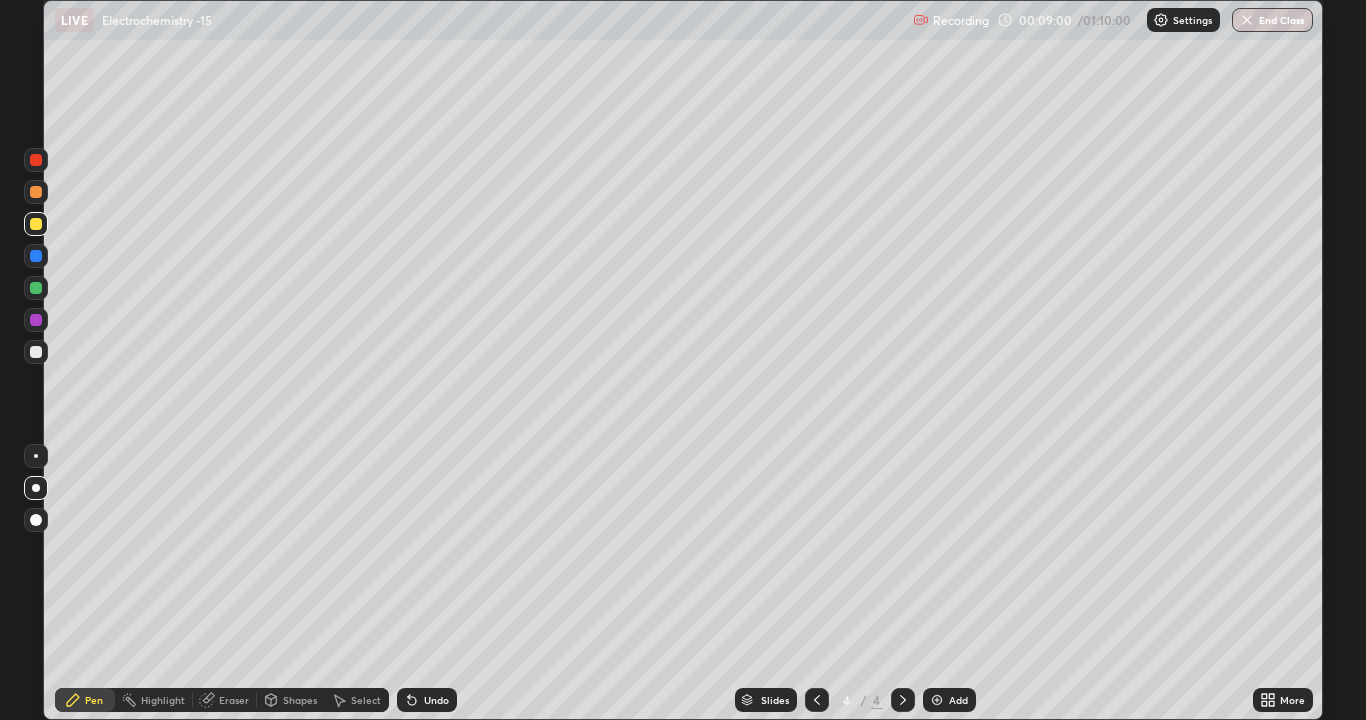 click on "Add" at bounding box center (958, 700) 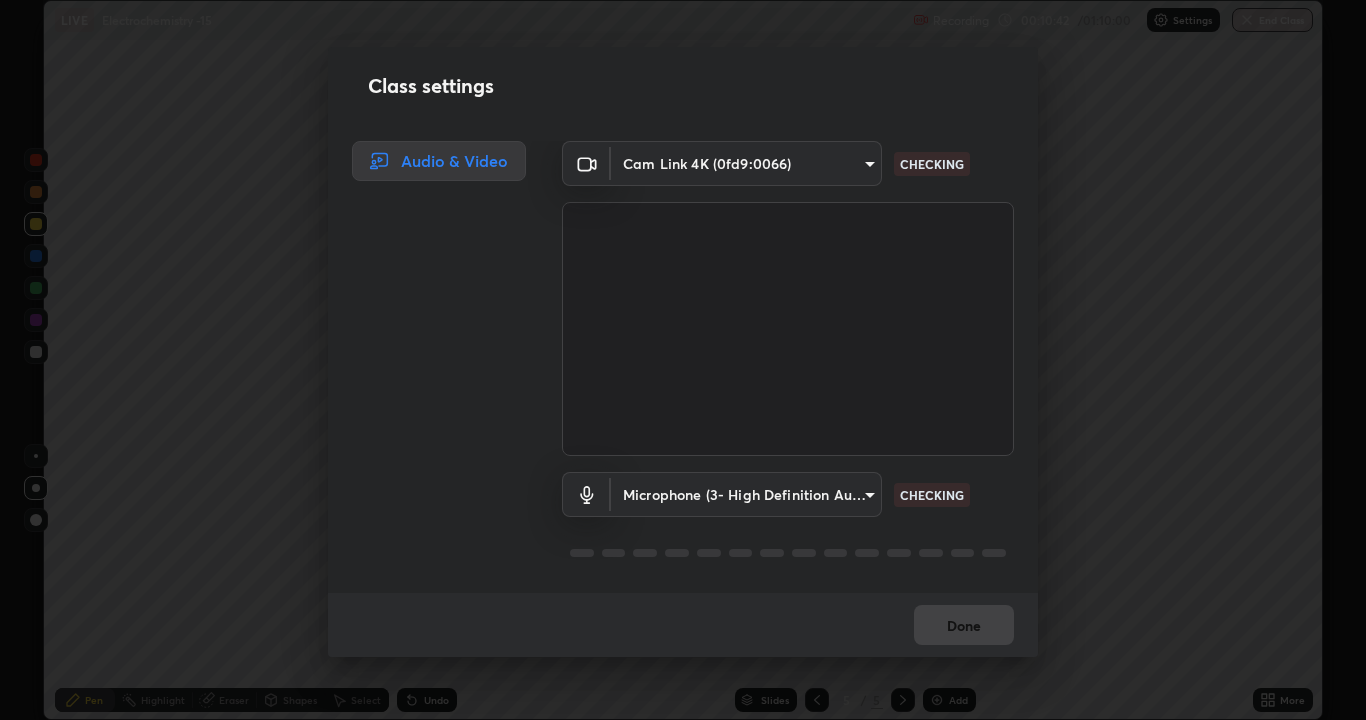 click on "Audio & Video" at bounding box center (439, 161) 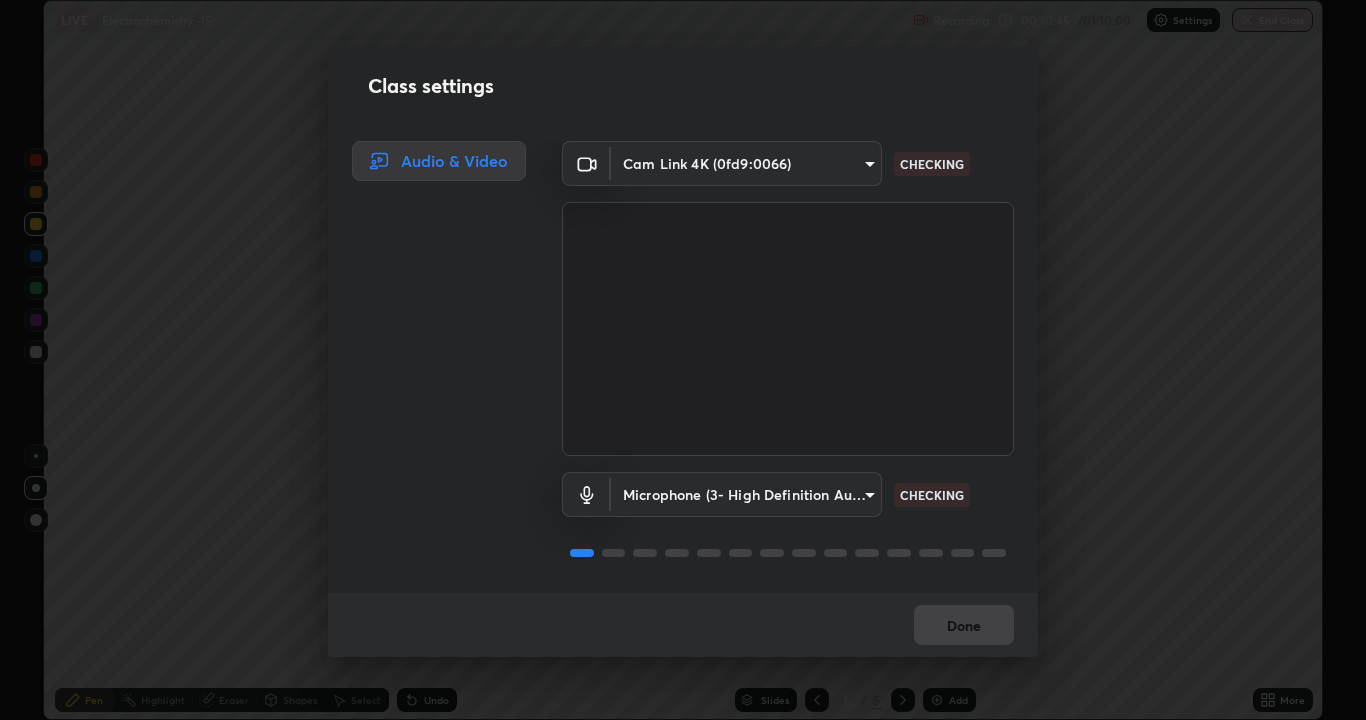 click on "Done" at bounding box center (683, 625) 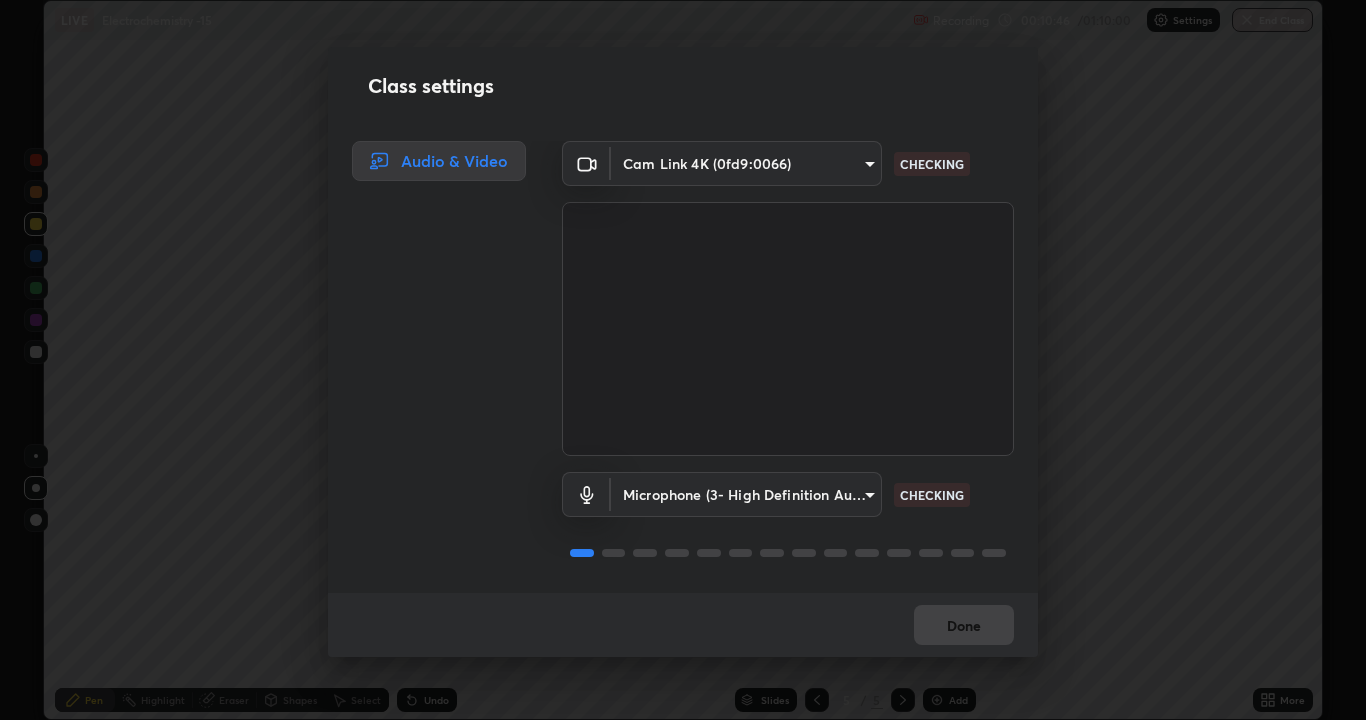 click on "Done" at bounding box center [683, 625] 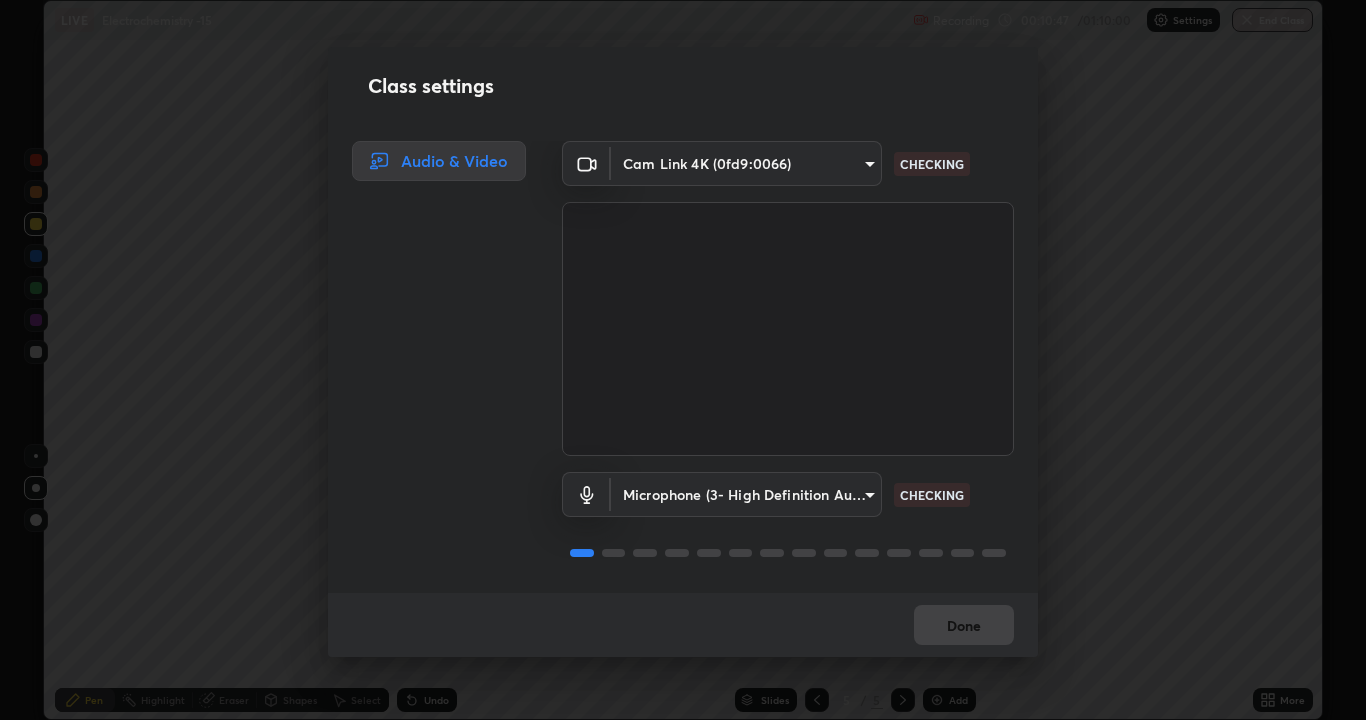 click on "Done" at bounding box center [683, 625] 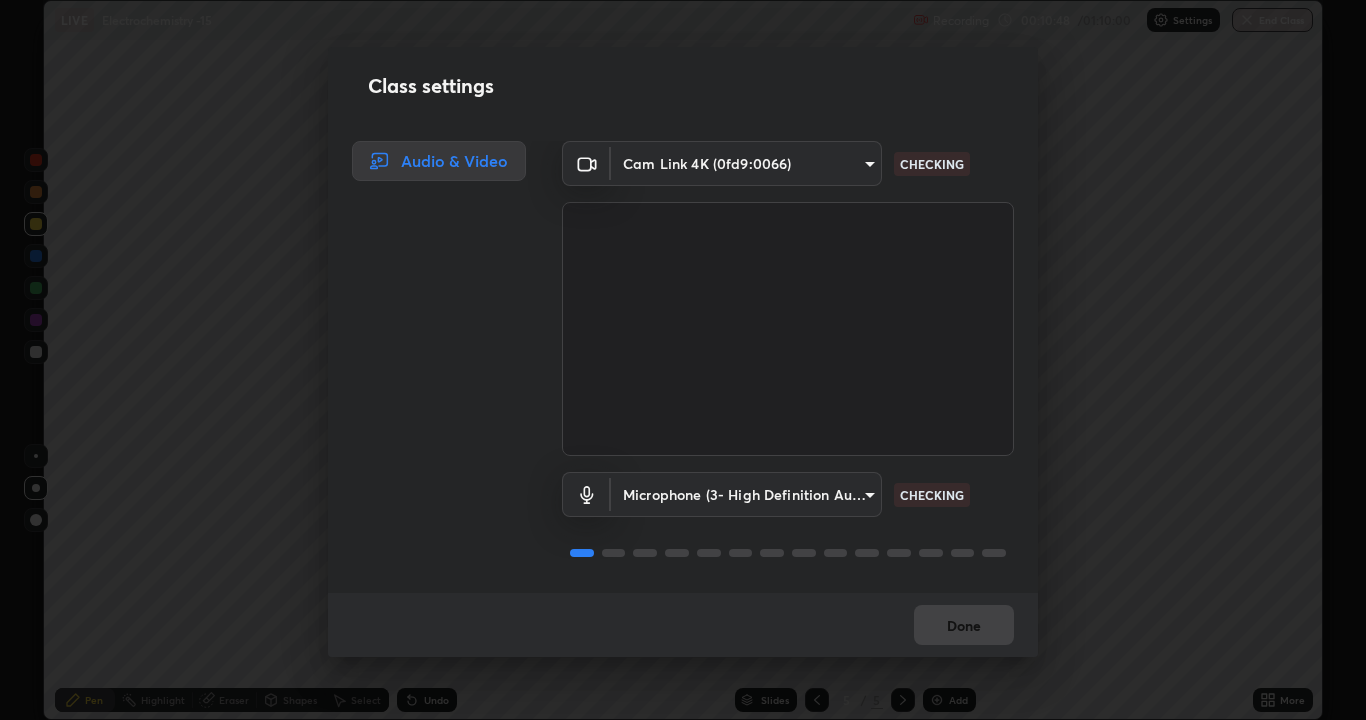 click on "Done" at bounding box center [683, 625] 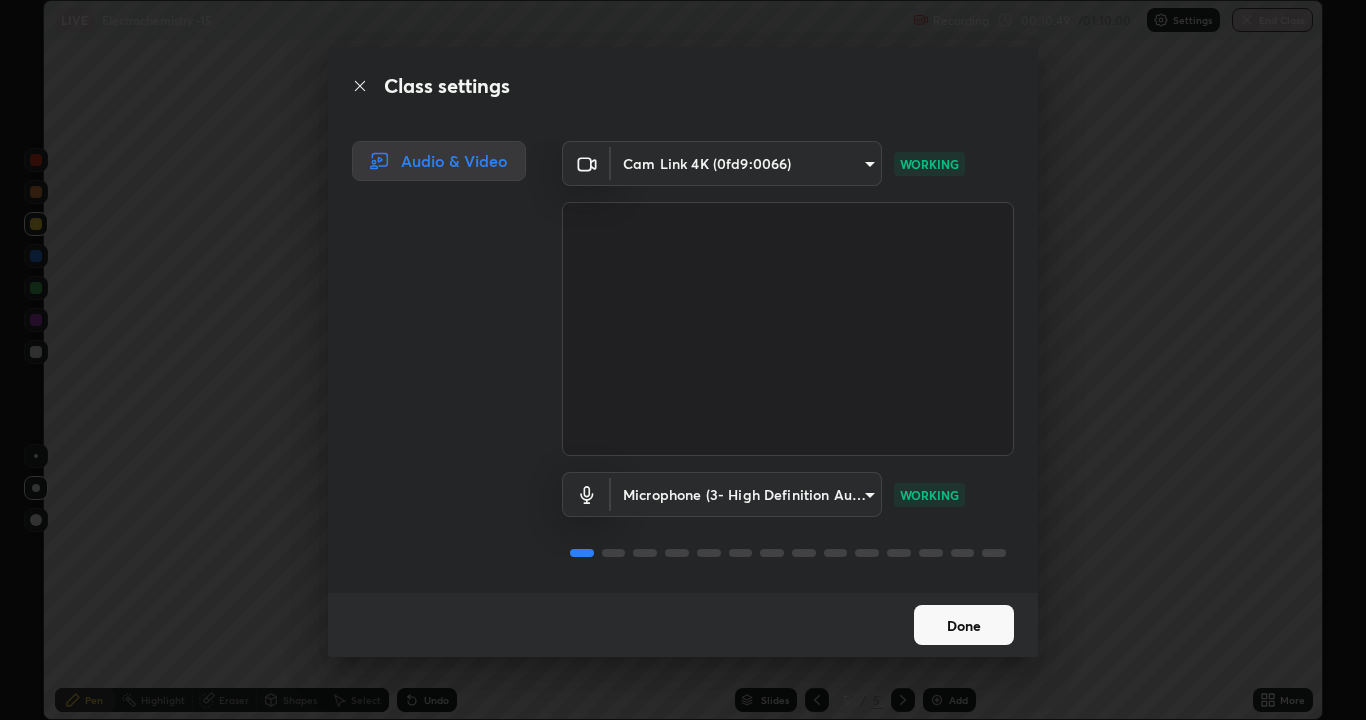 click on "Done" at bounding box center [964, 625] 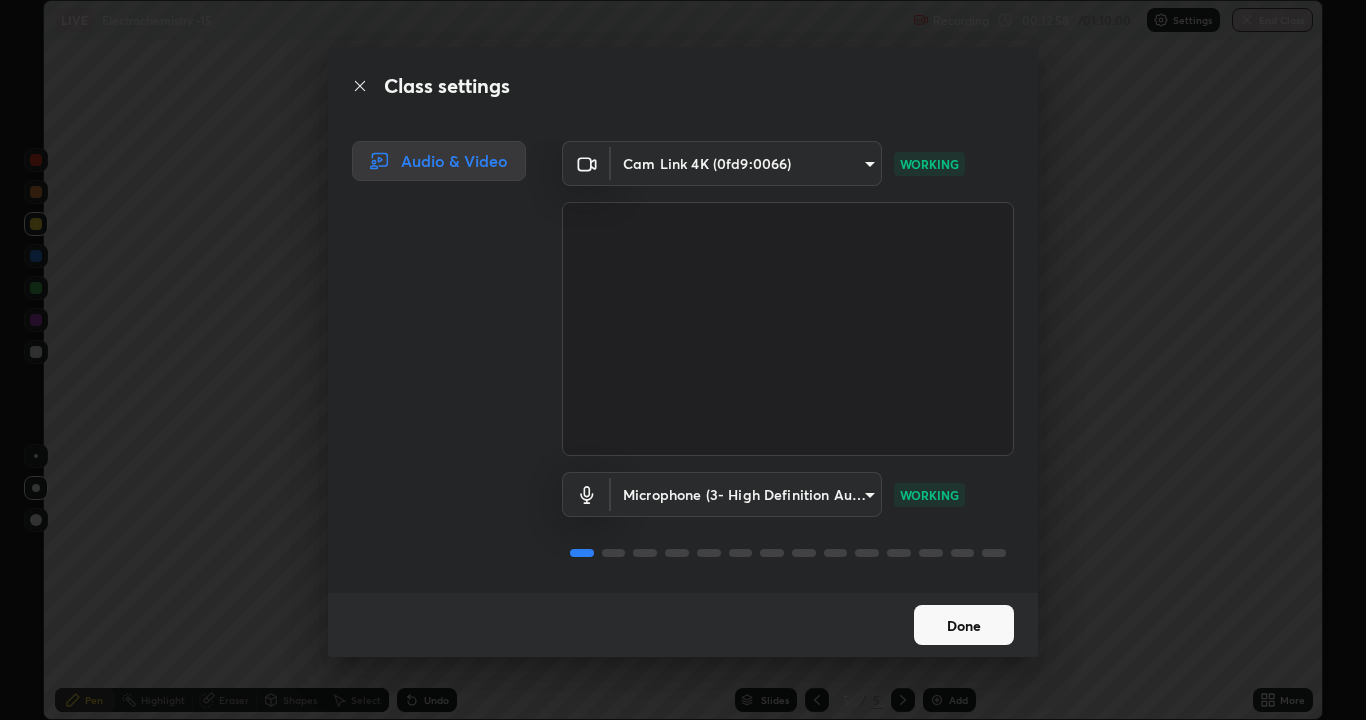 click on "Done" at bounding box center (964, 625) 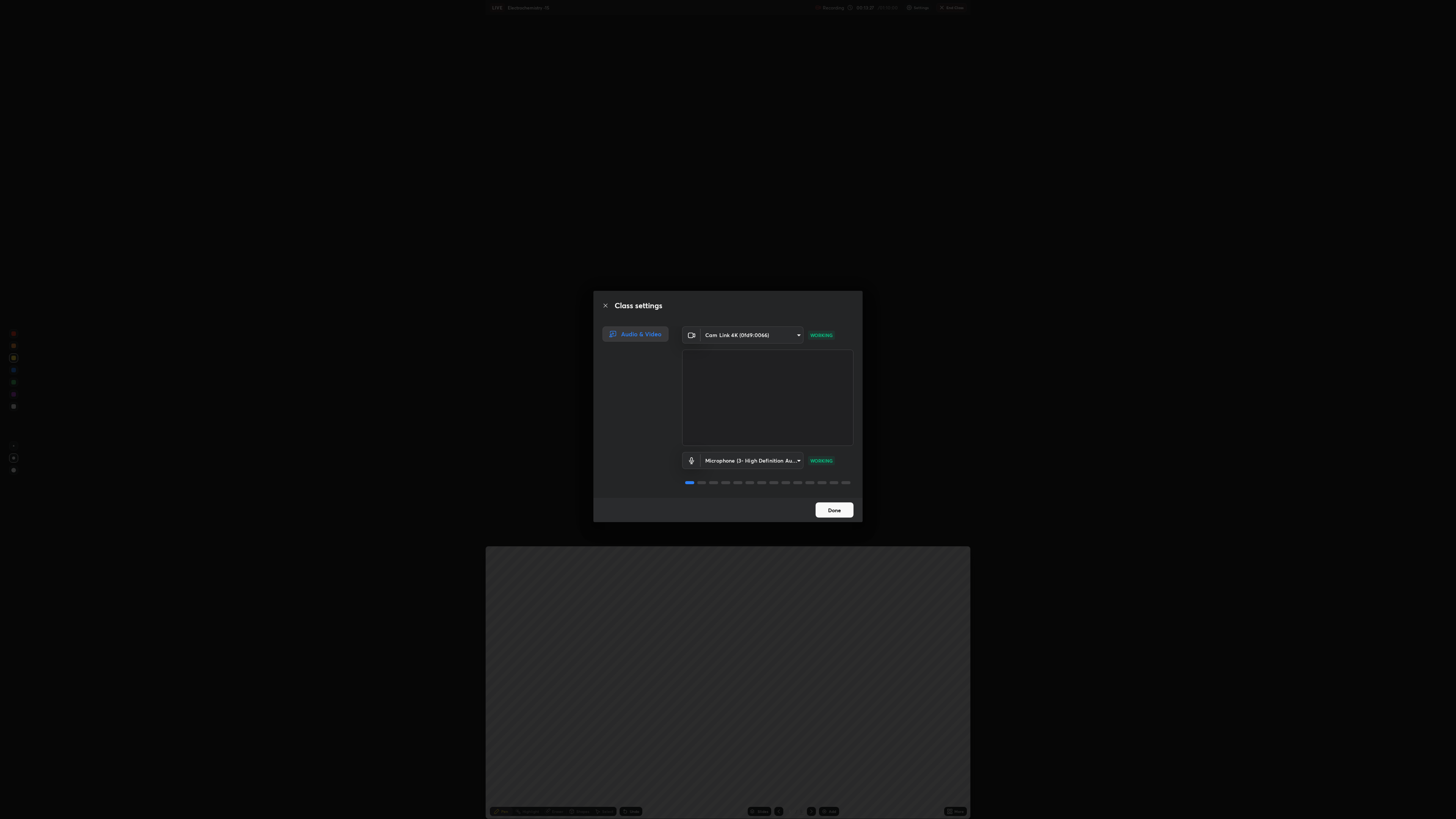 scroll, scrollTop: 37098, scrollLeft: 36363, axis: both 